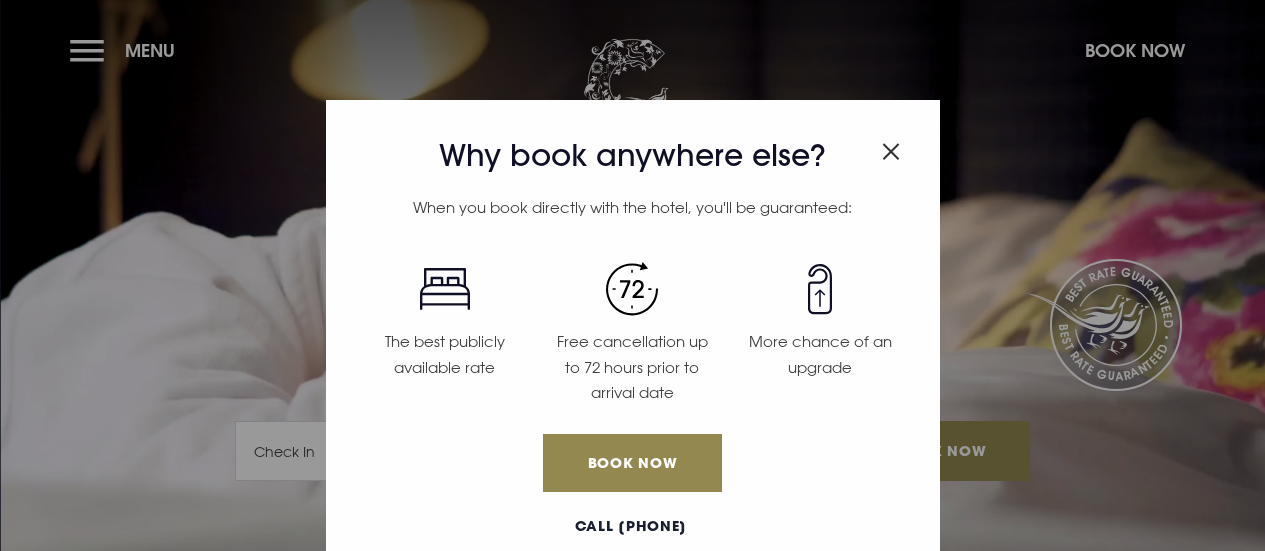scroll, scrollTop: 0, scrollLeft: 0, axis: both 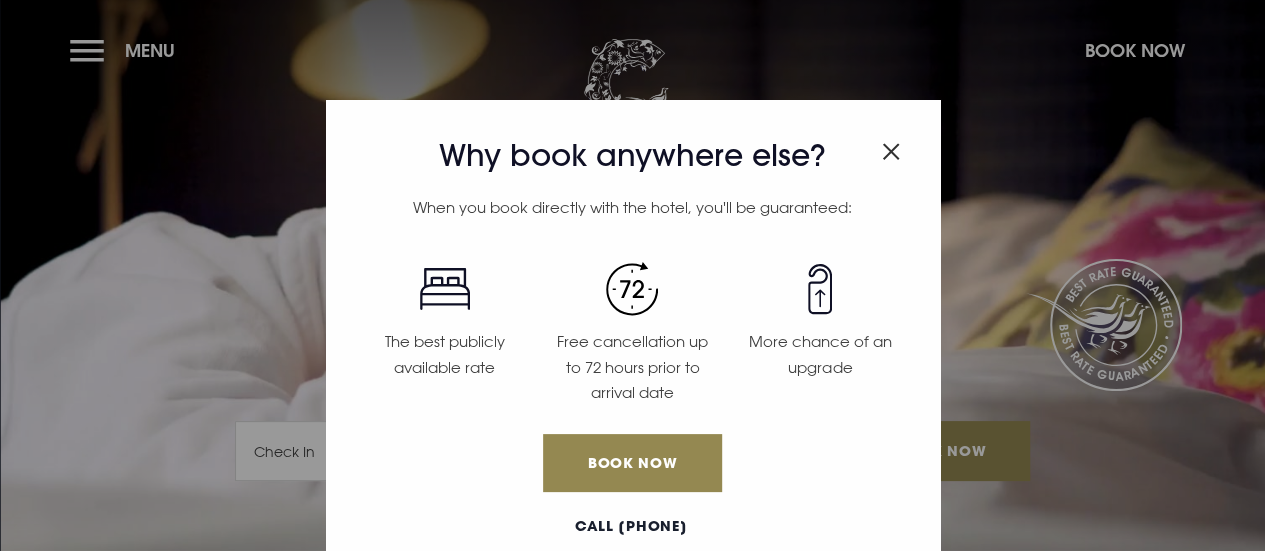 click at bounding box center [891, 151] 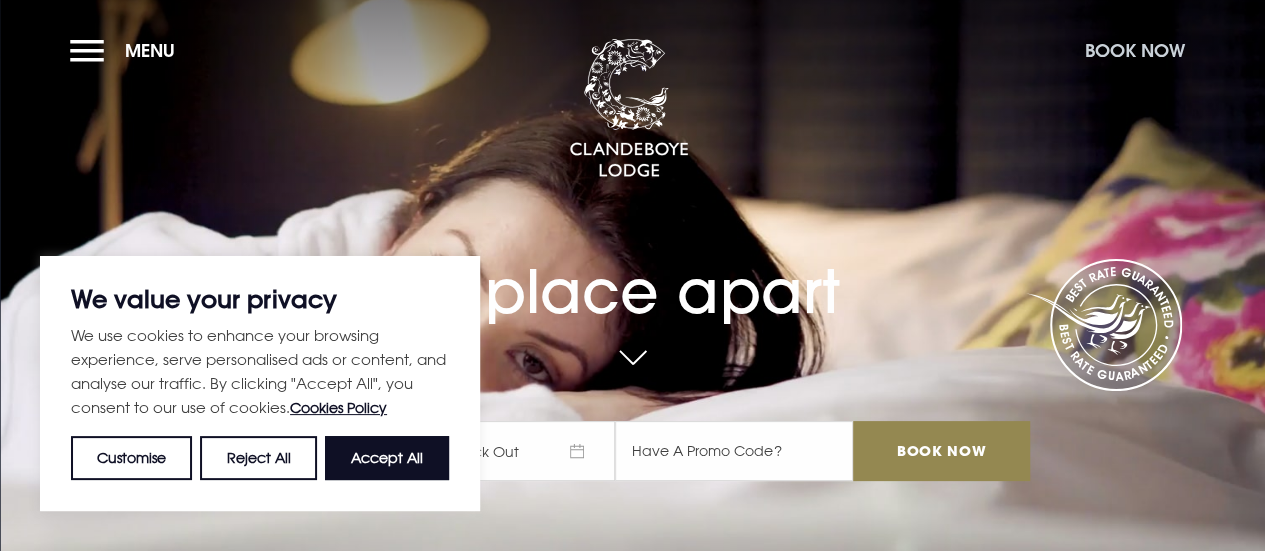 click on "Book Now" at bounding box center [1135, 50] 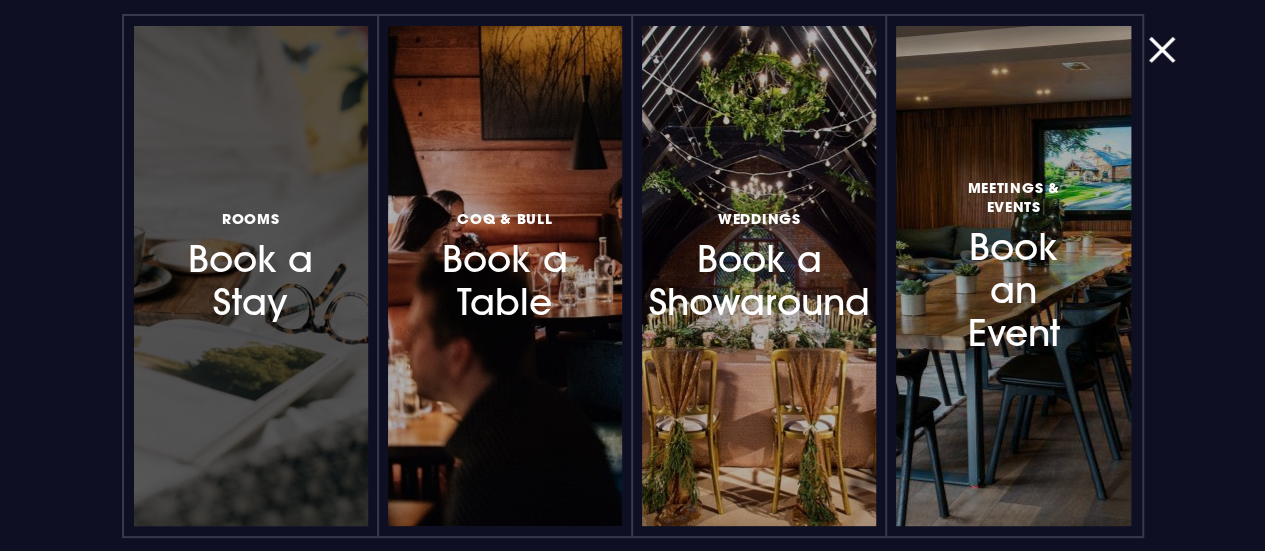 click on "Rooms" at bounding box center [251, 218] 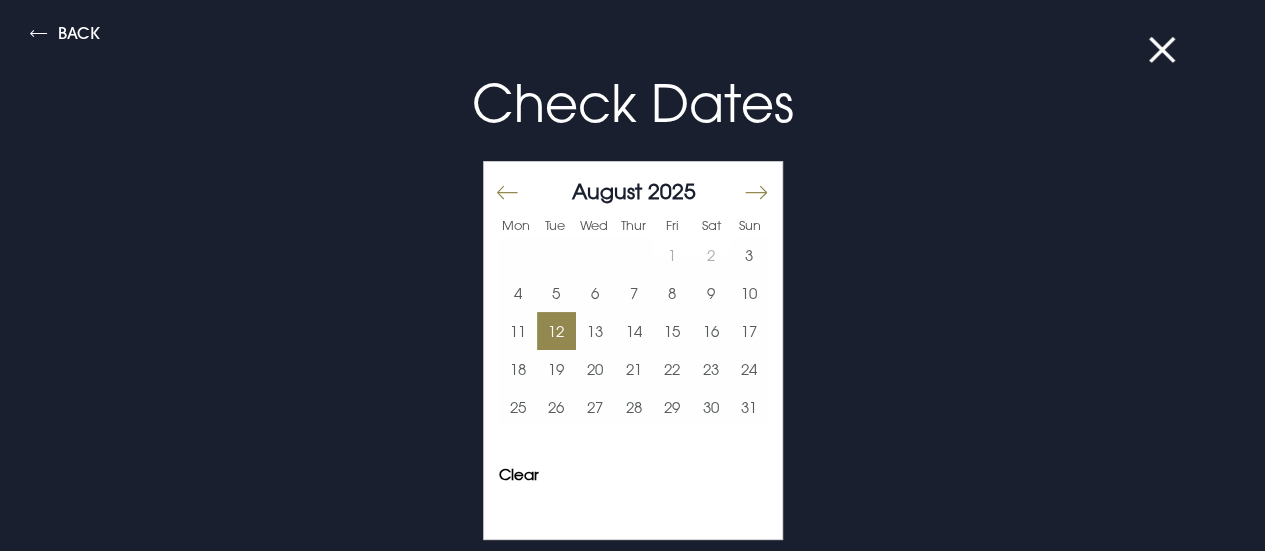 click on "12" at bounding box center (556, 331) 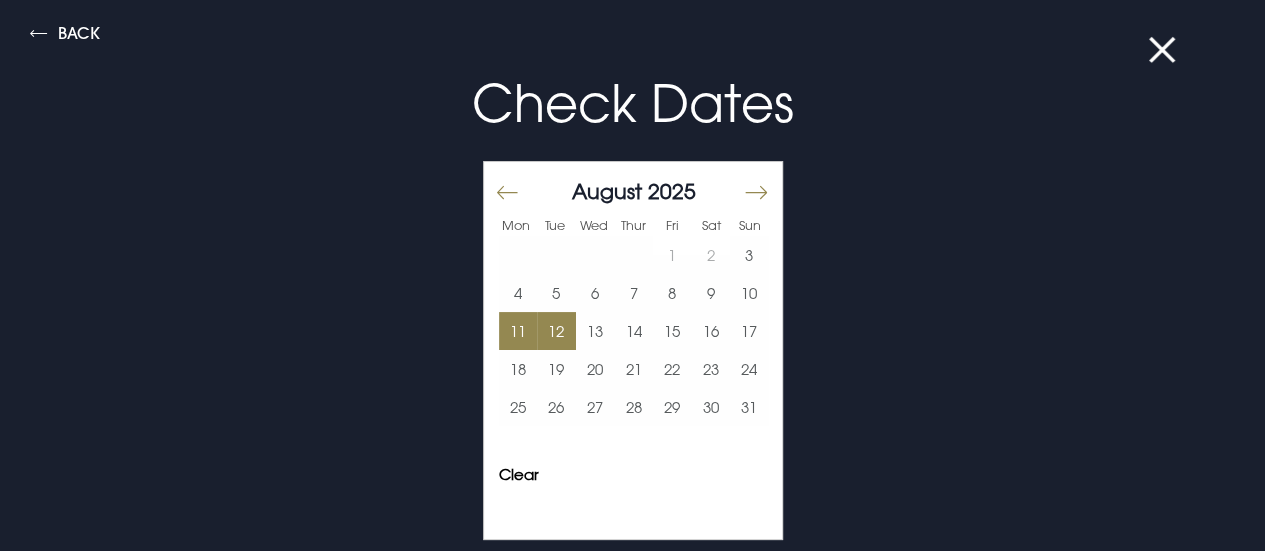 click on "11" at bounding box center (518, 331) 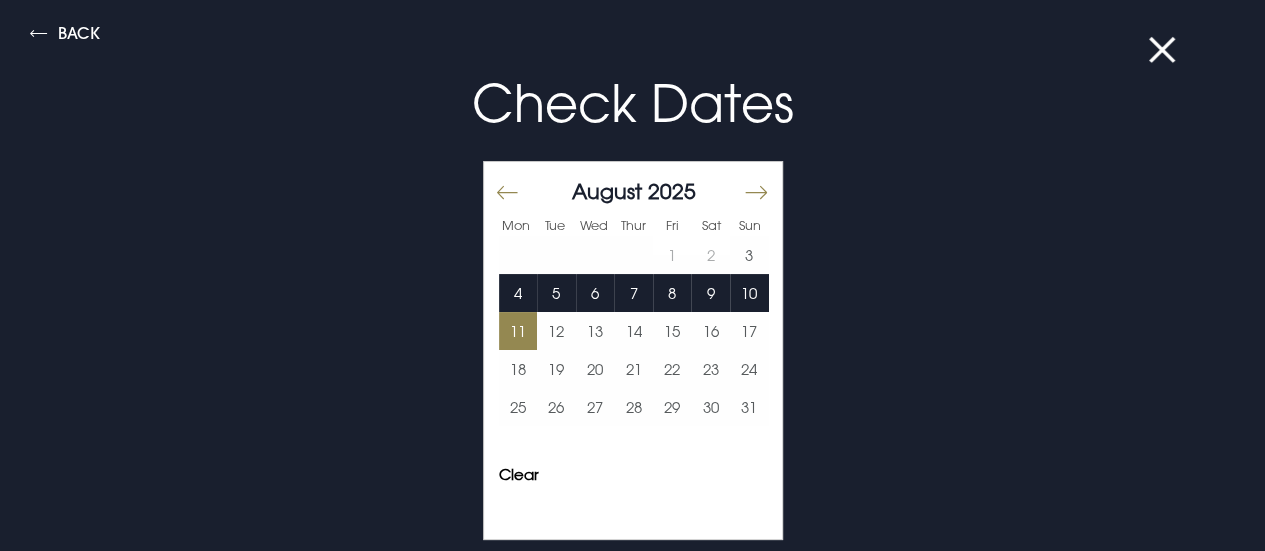 click at bounding box center [755, 193] 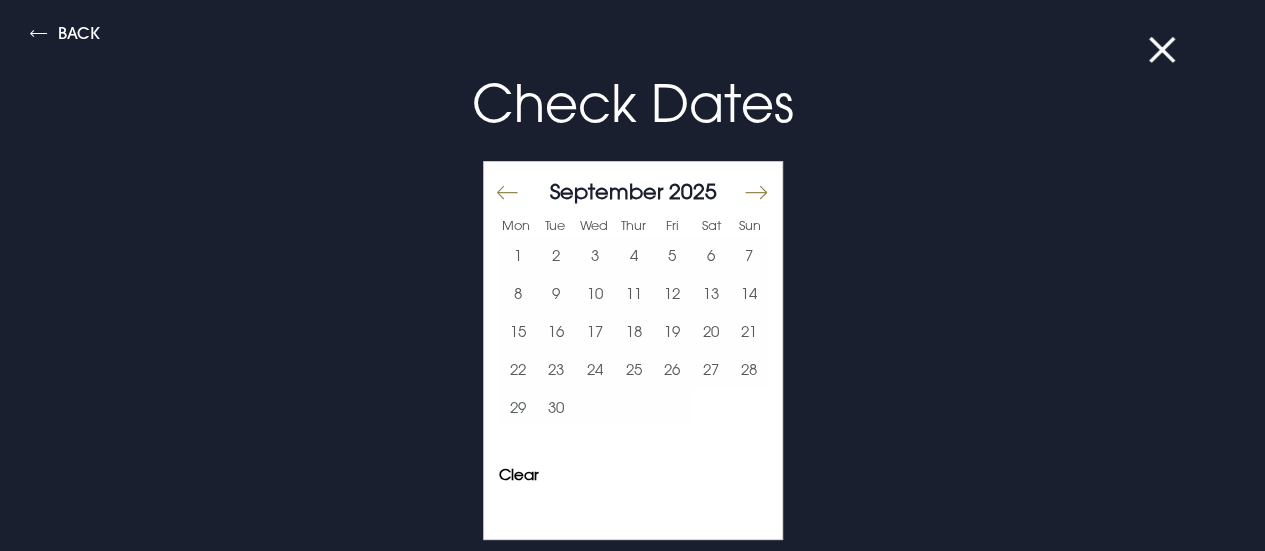 click at bounding box center (755, 193) 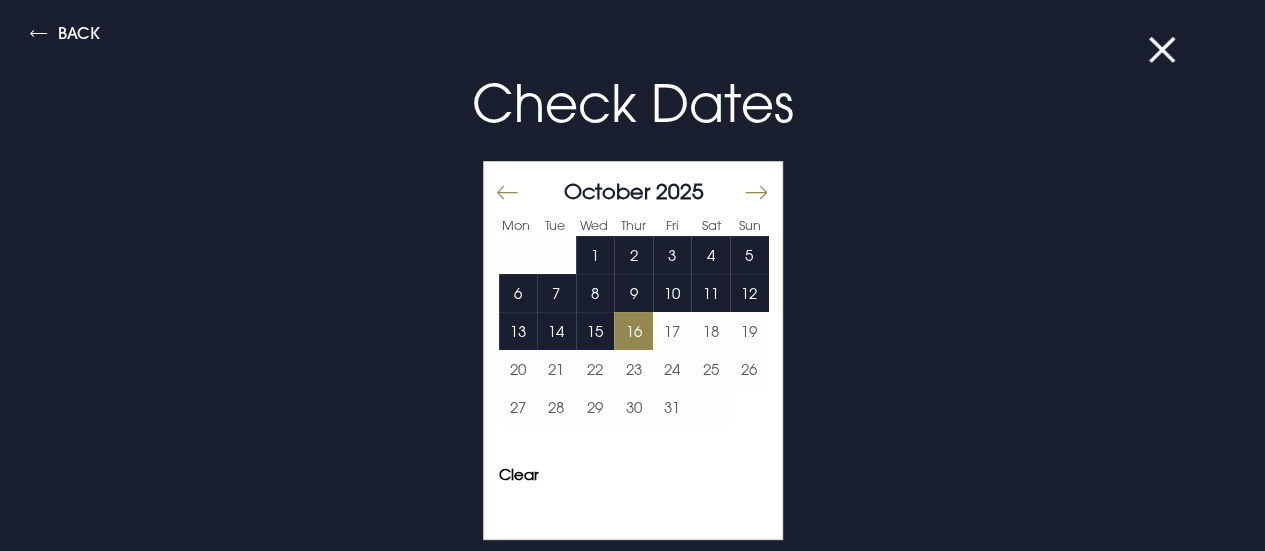 click on "16" at bounding box center [633, 331] 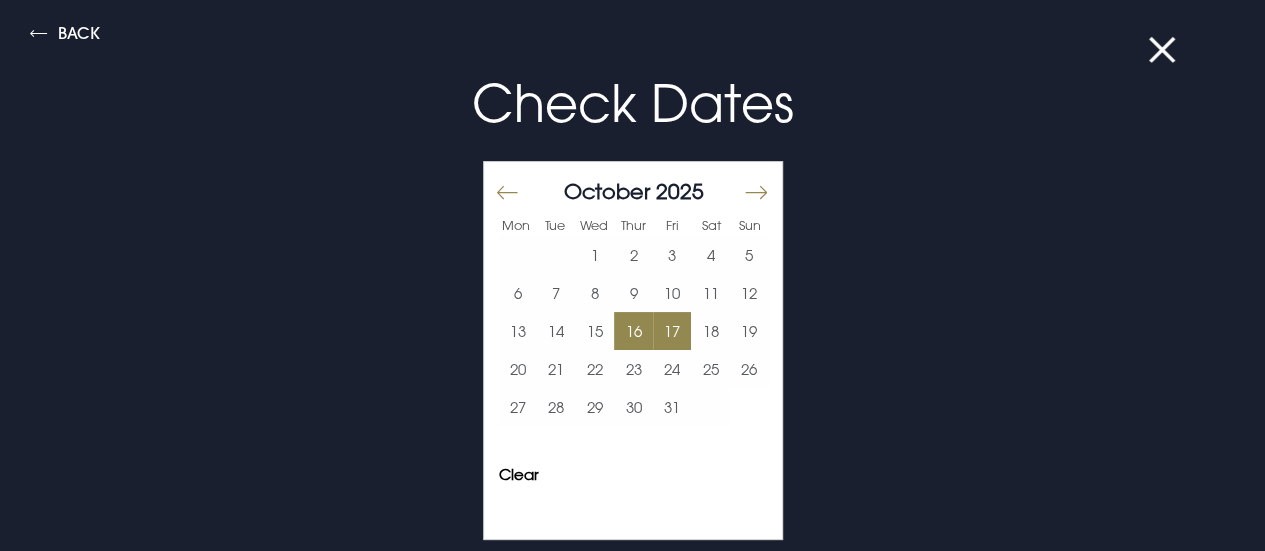 click on "17" at bounding box center [672, 331] 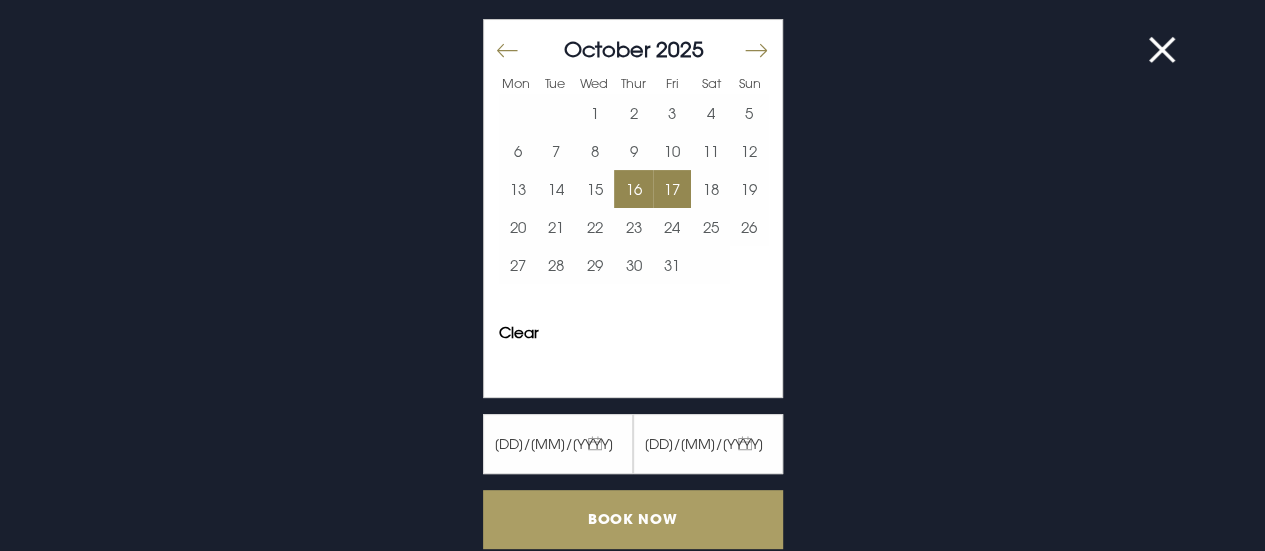 scroll, scrollTop: 143, scrollLeft: 0, axis: vertical 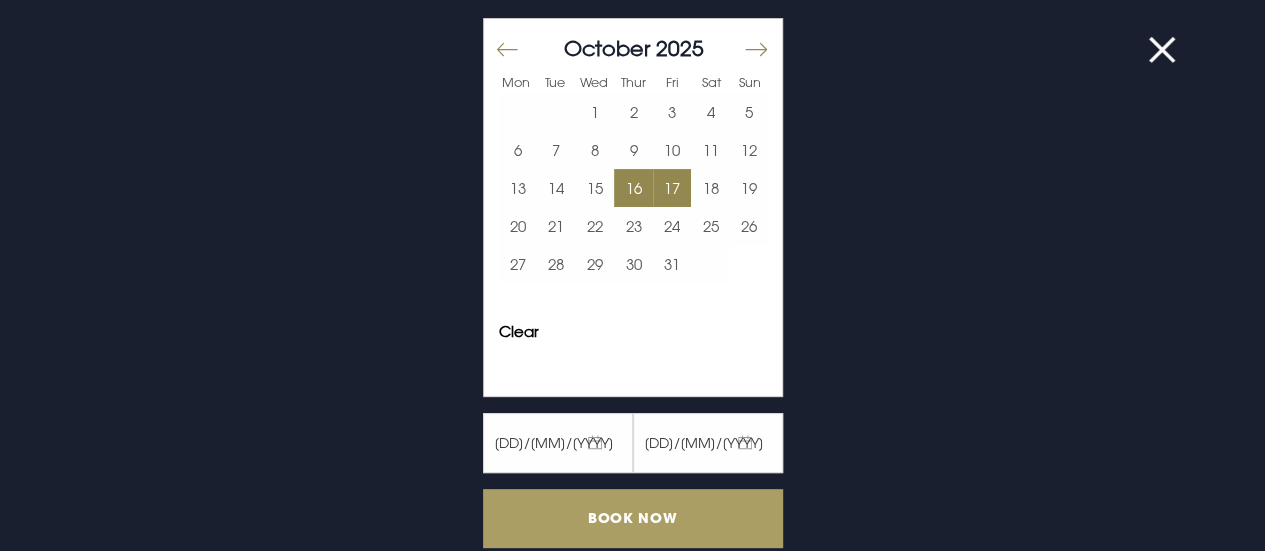 click on "Book Now" at bounding box center [633, 518] 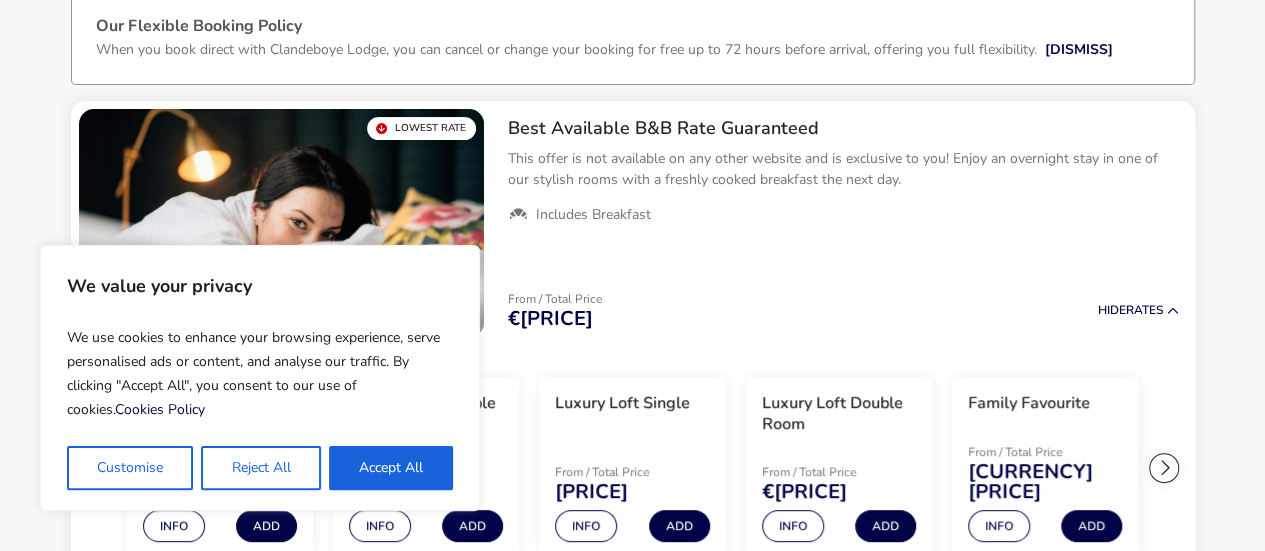 scroll, scrollTop: 165, scrollLeft: 0, axis: vertical 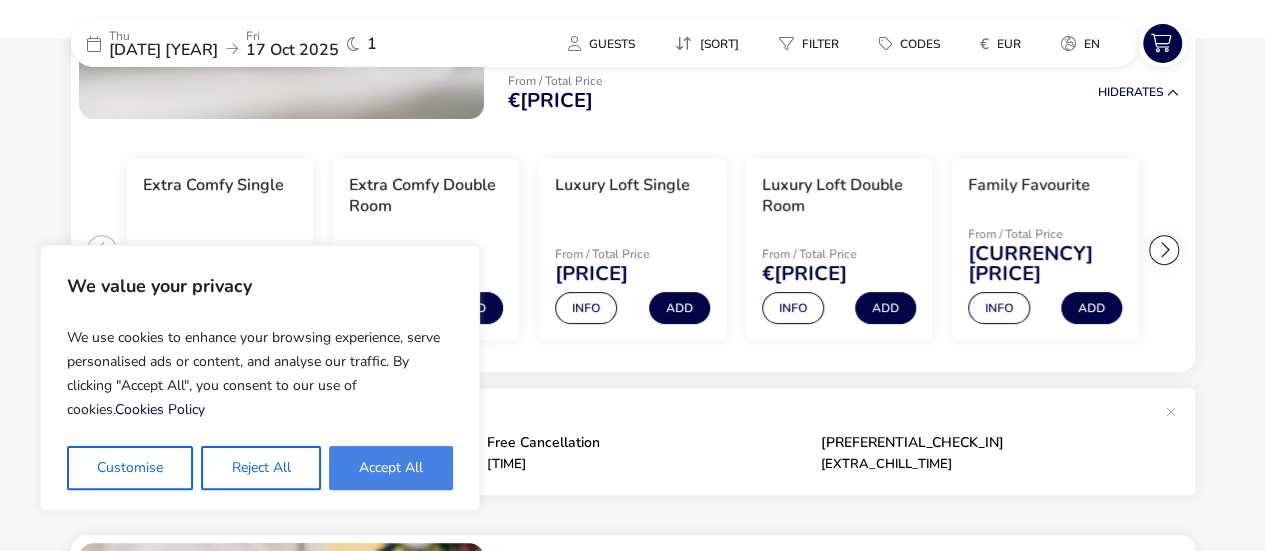 click on "Accept All" at bounding box center [391, 468] 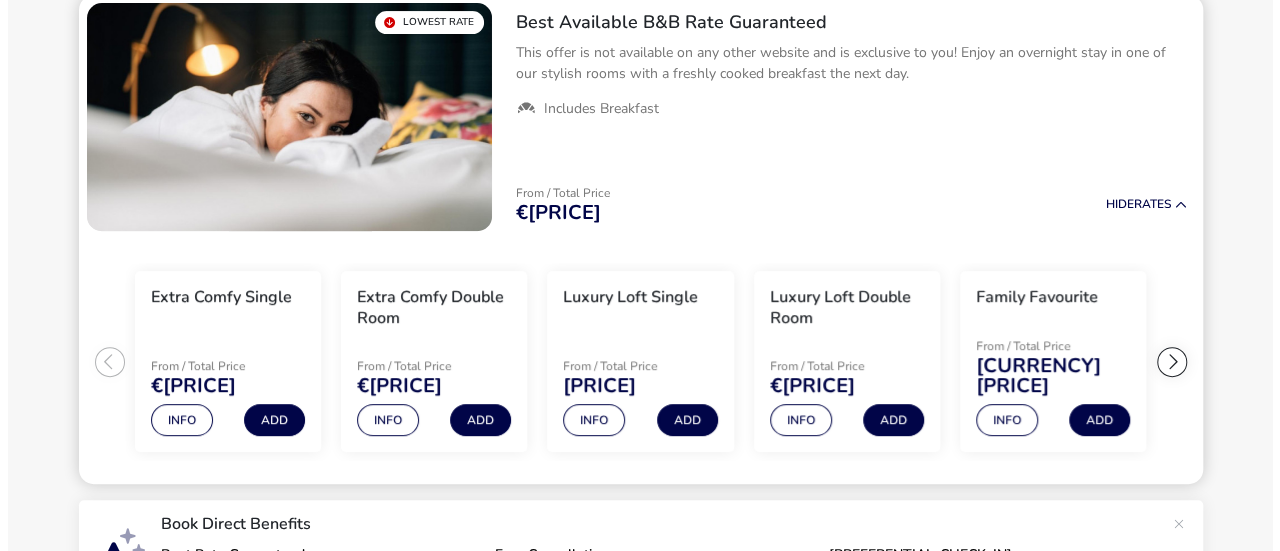 scroll, scrollTop: 282, scrollLeft: 0, axis: vertical 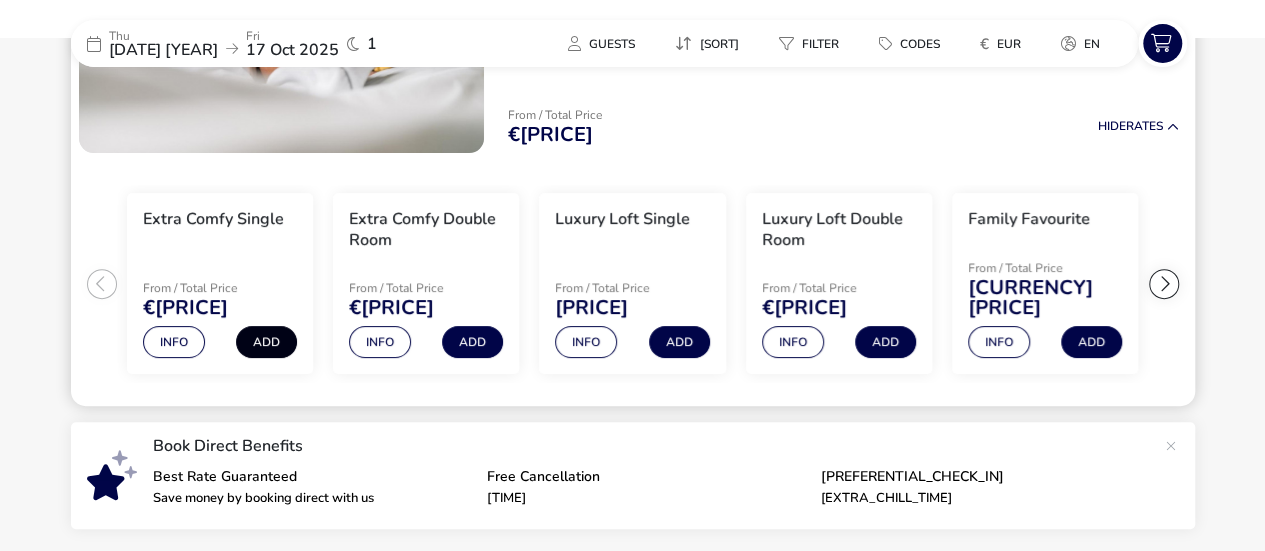 click on "Add" at bounding box center (266, 342) 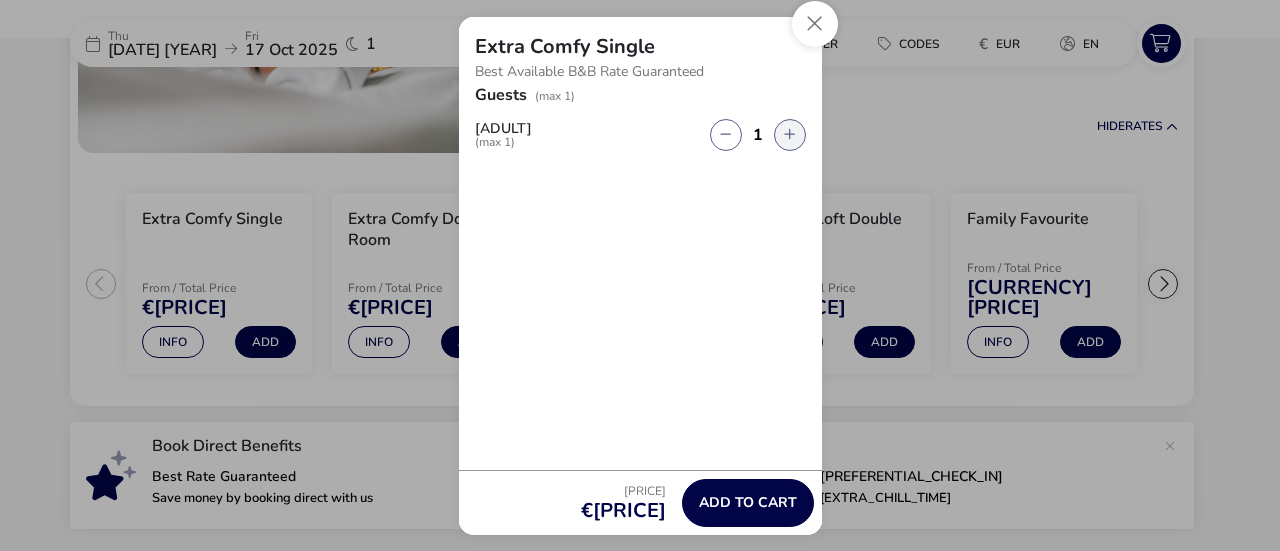 click at bounding box center (790, 135) 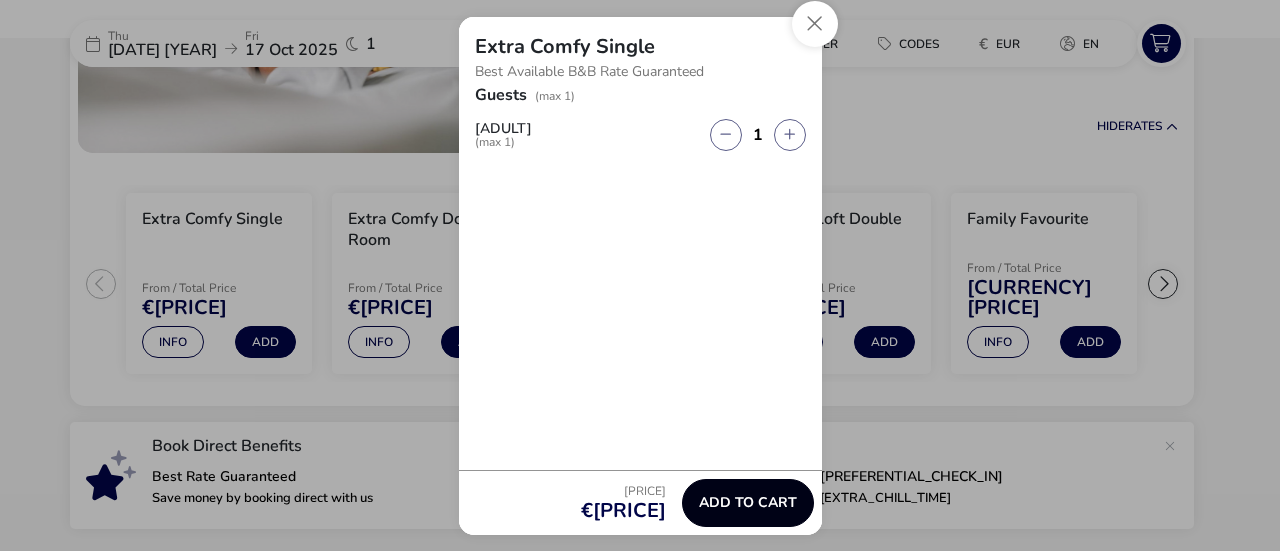 click on "Add to cart" at bounding box center (748, 502) 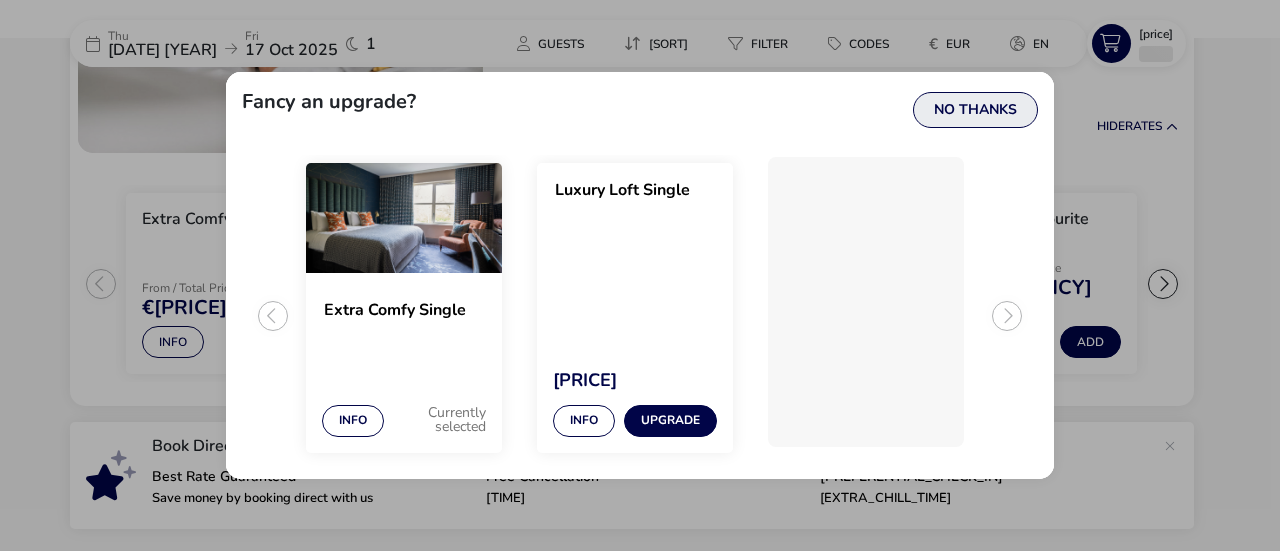 click on "No Thanks" at bounding box center [975, 110] 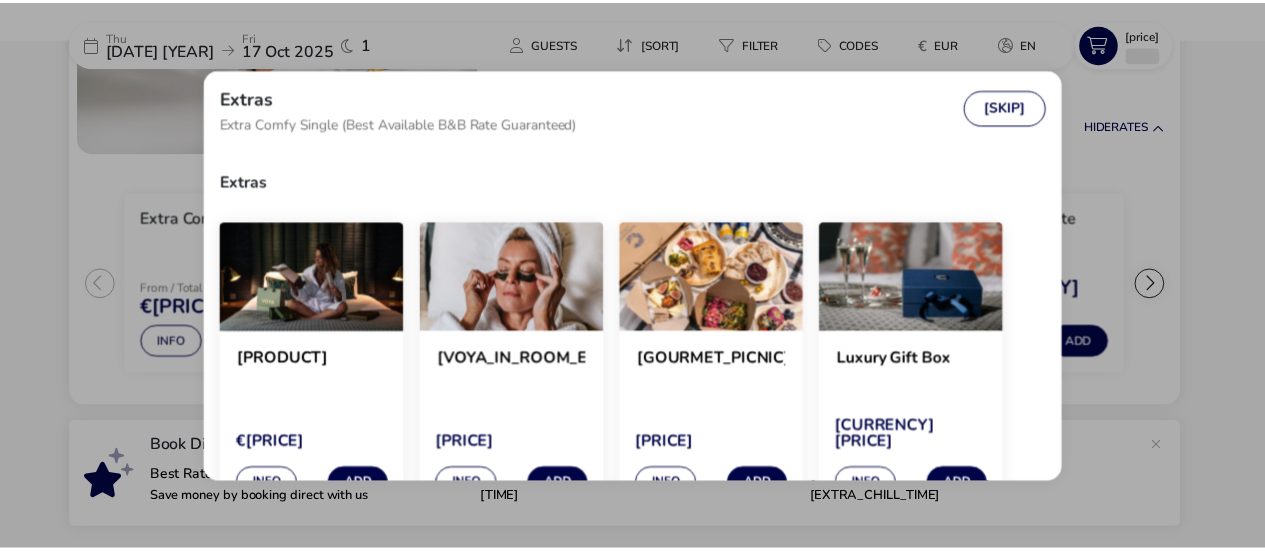 scroll, scrollTop: 17, scrollLeft: 0, axis: vertical 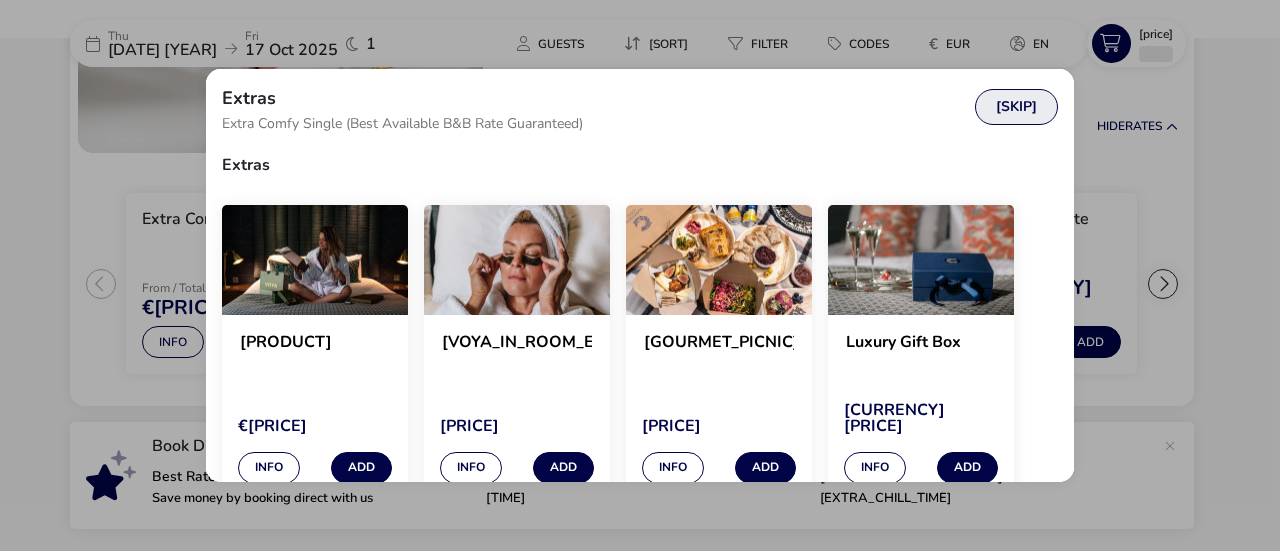 click on "[SKIP]" at bounding box center [1016, 107] 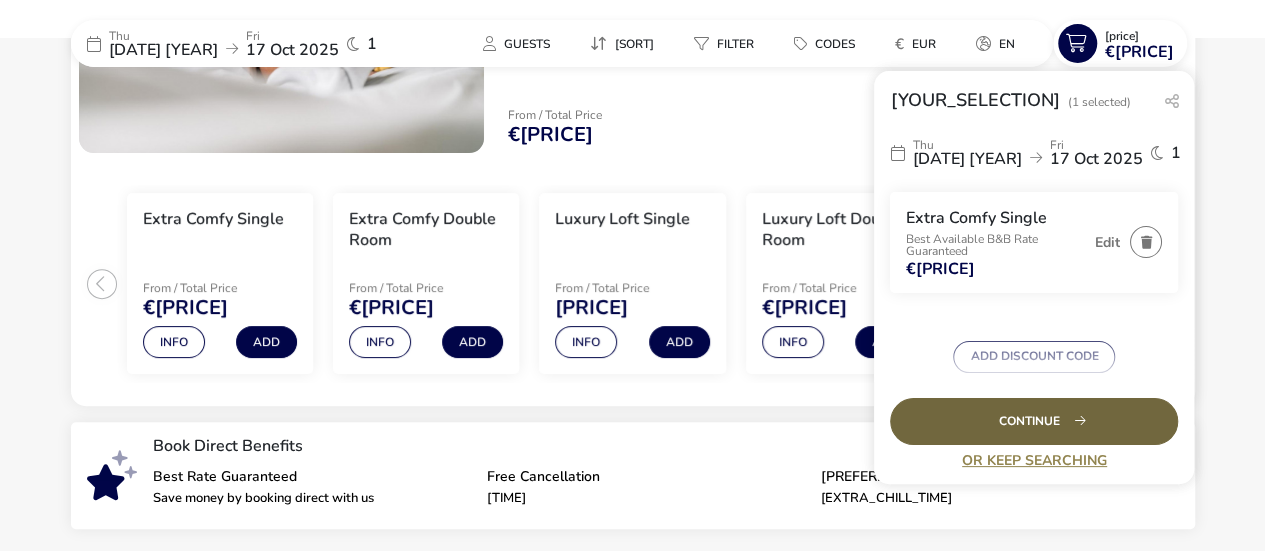 click on "Continue" at bounding box center (1034, 421) 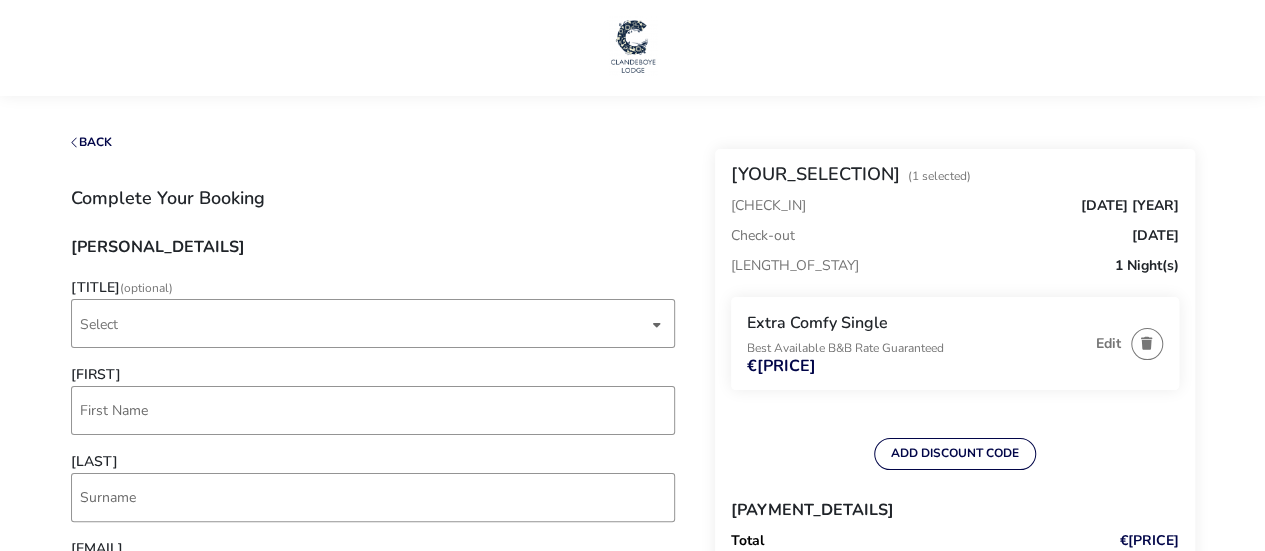 scroll, scrollTop: 164, scrollLeft: 0, axis: vertical 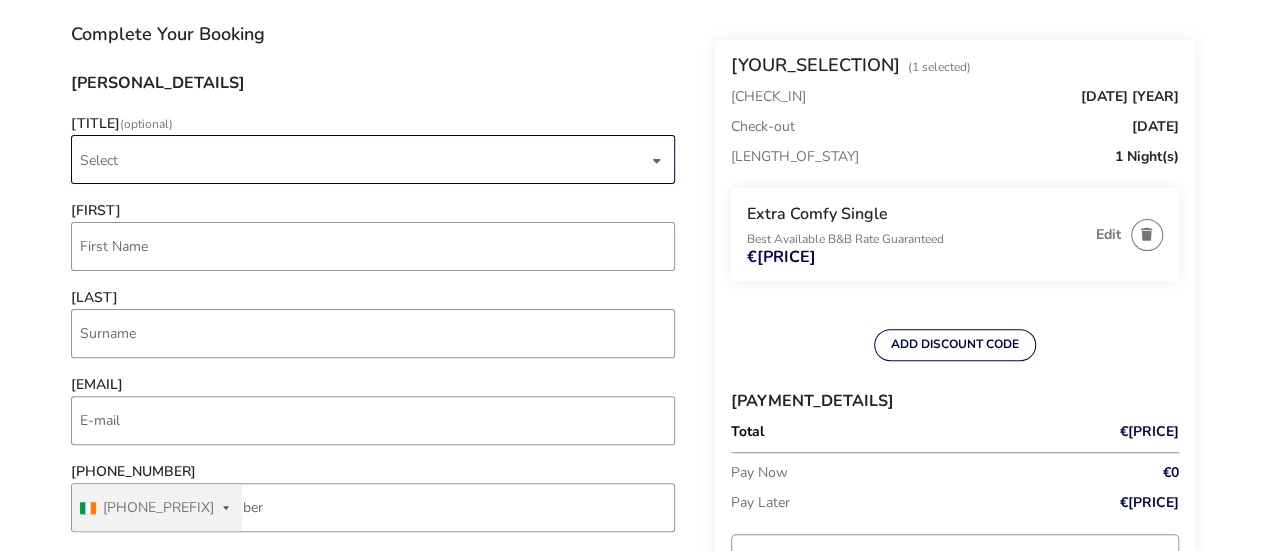 click on "Select" at bounding box center (364, 159) 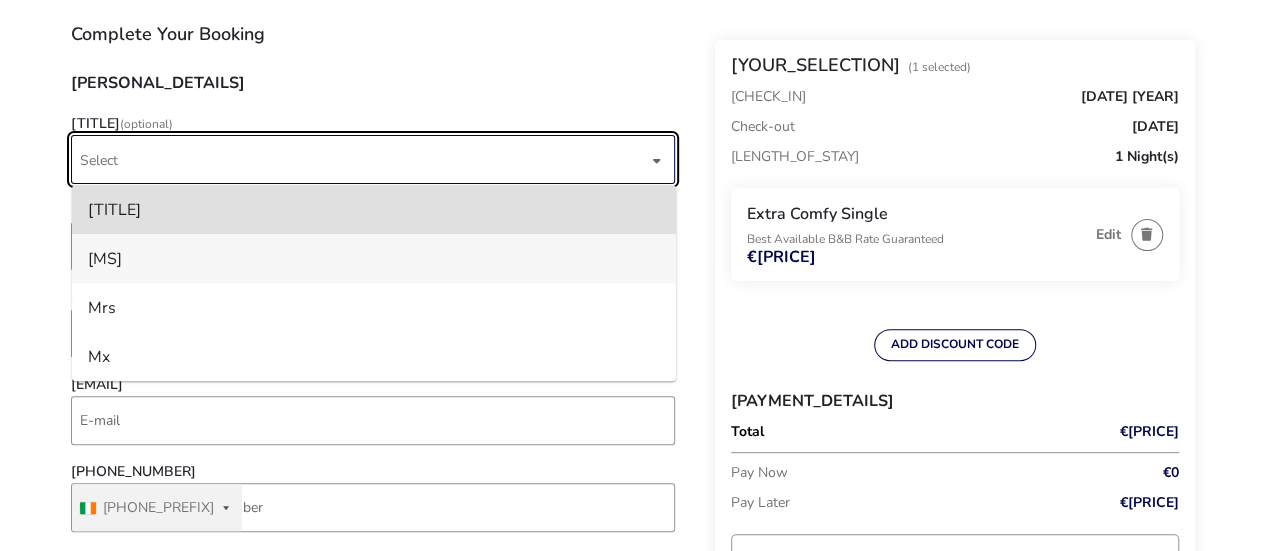 click on "[MS]" at bounding box center (374, 258) 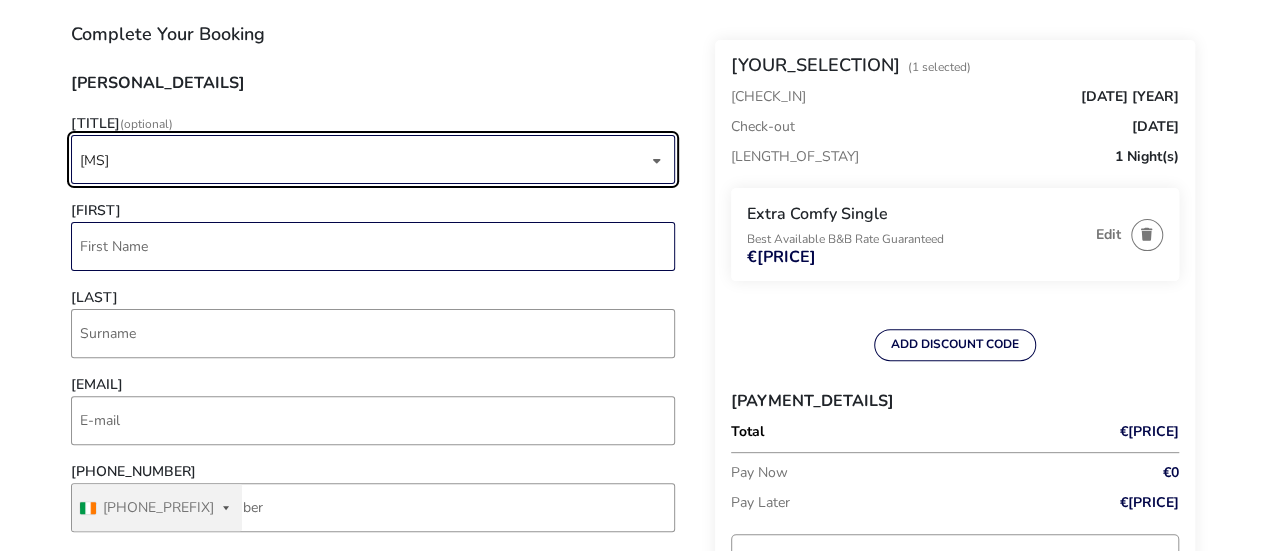 click on "[FIRST]" at bounding box center (373, 246) 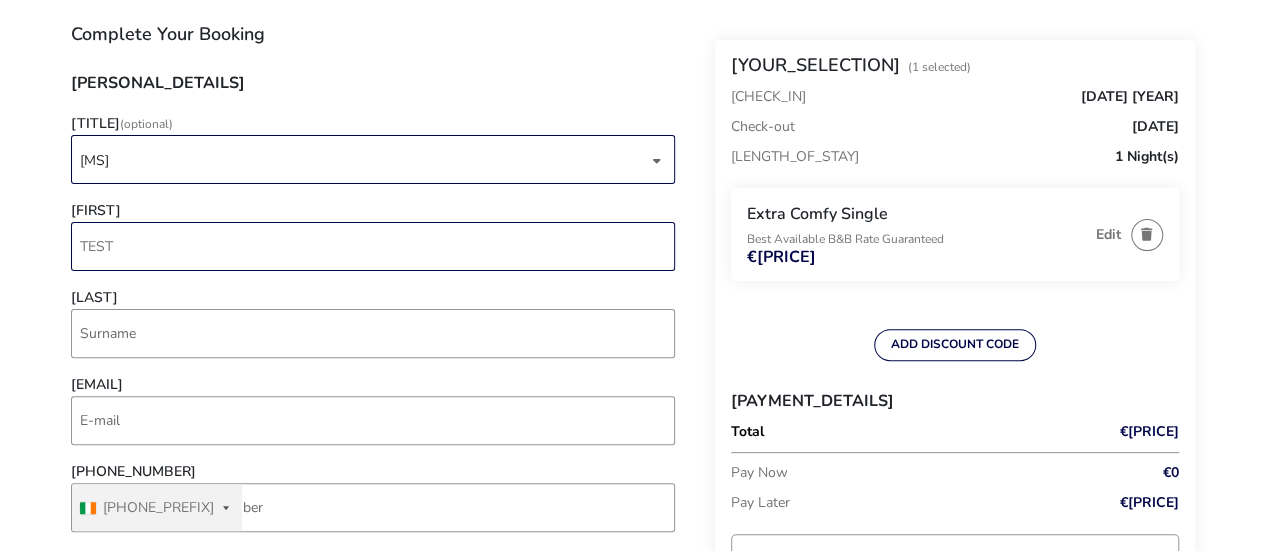 type on "TEST" 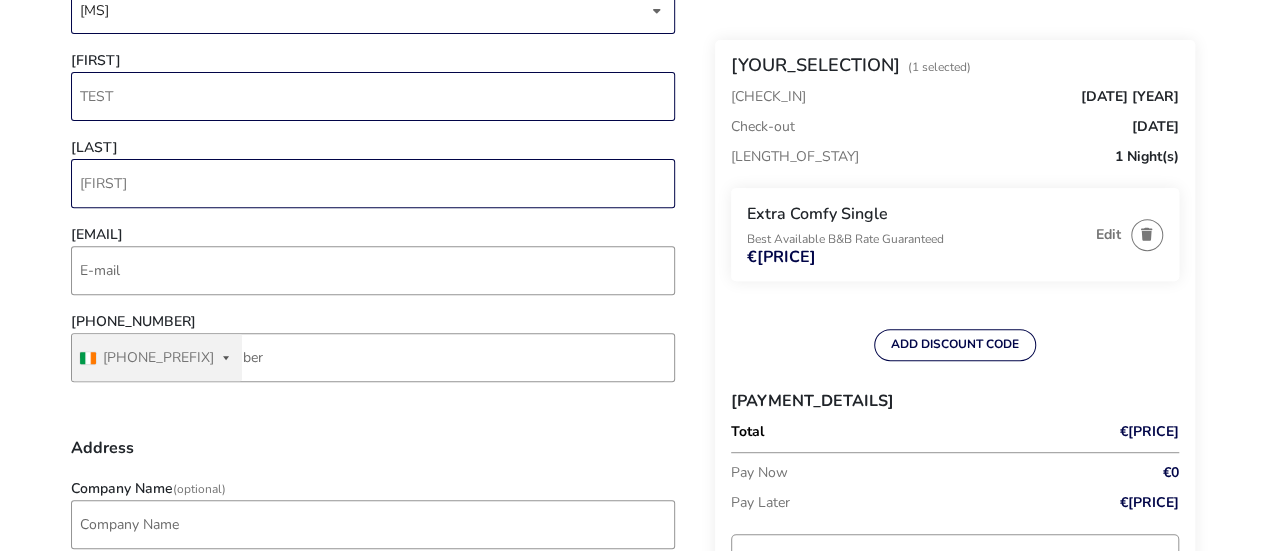 scroll, scrollTop: 316, scrollLeft: 0, axis: vertical 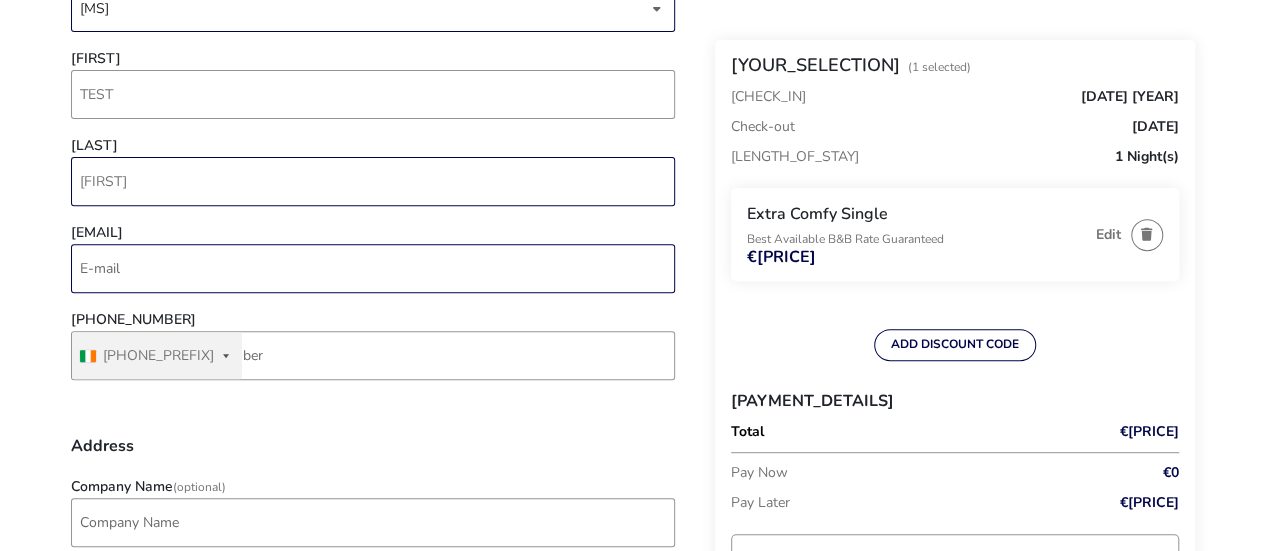 type on "[FIRST]" 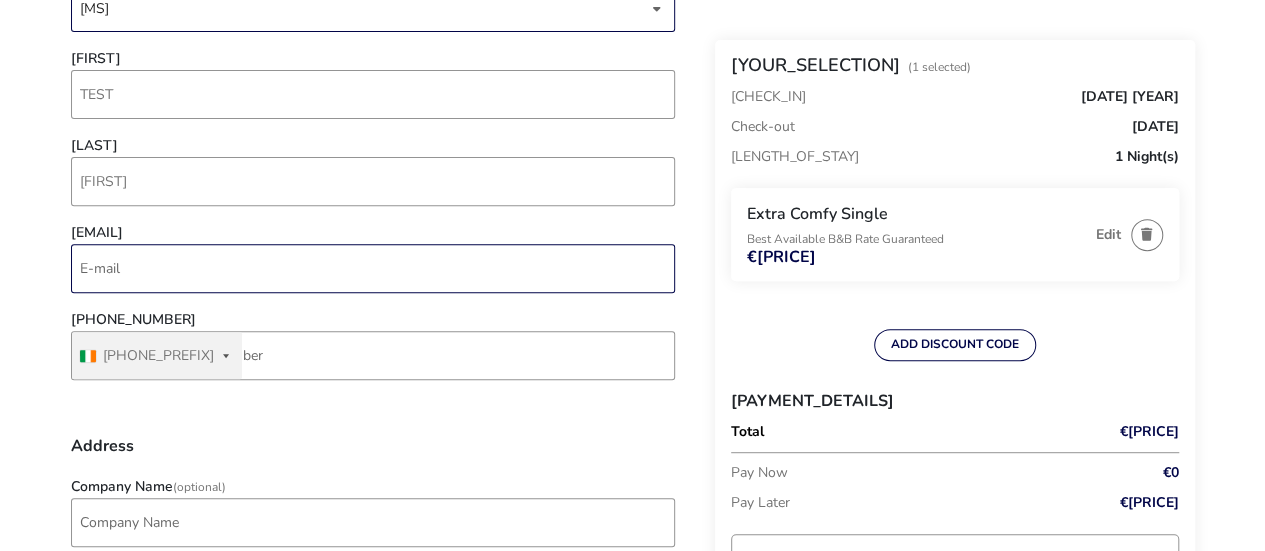 click on "[EMAIL]" at bounding box center [373, 268] 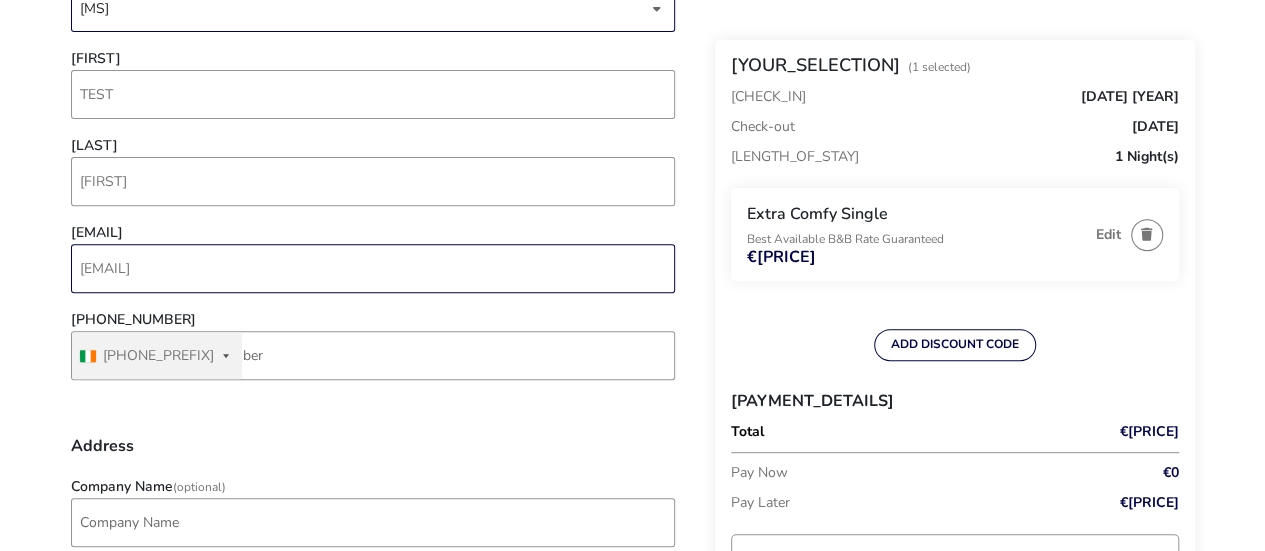 type on "[EMAIL]" 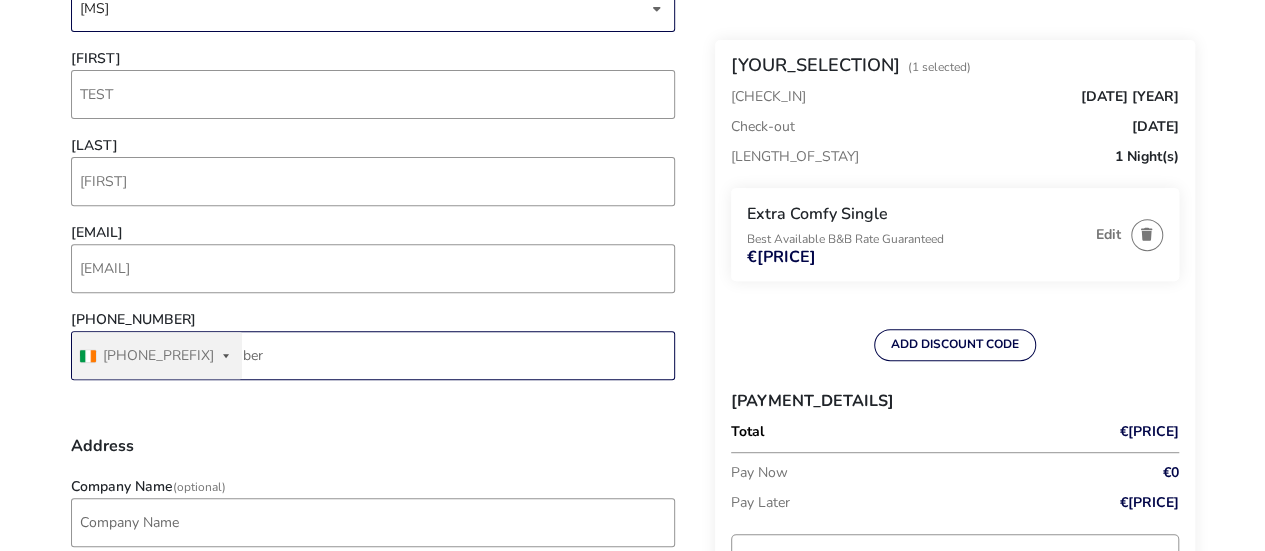 click on "[PHONE_NUMBER]" at bounding box center [373, 355] 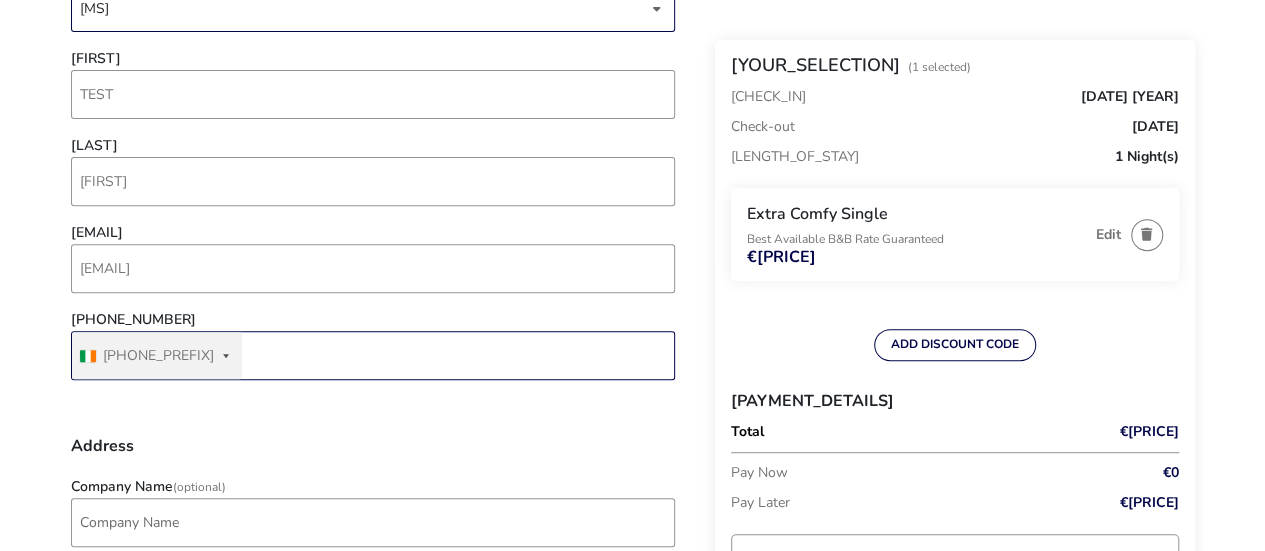 type on "0" 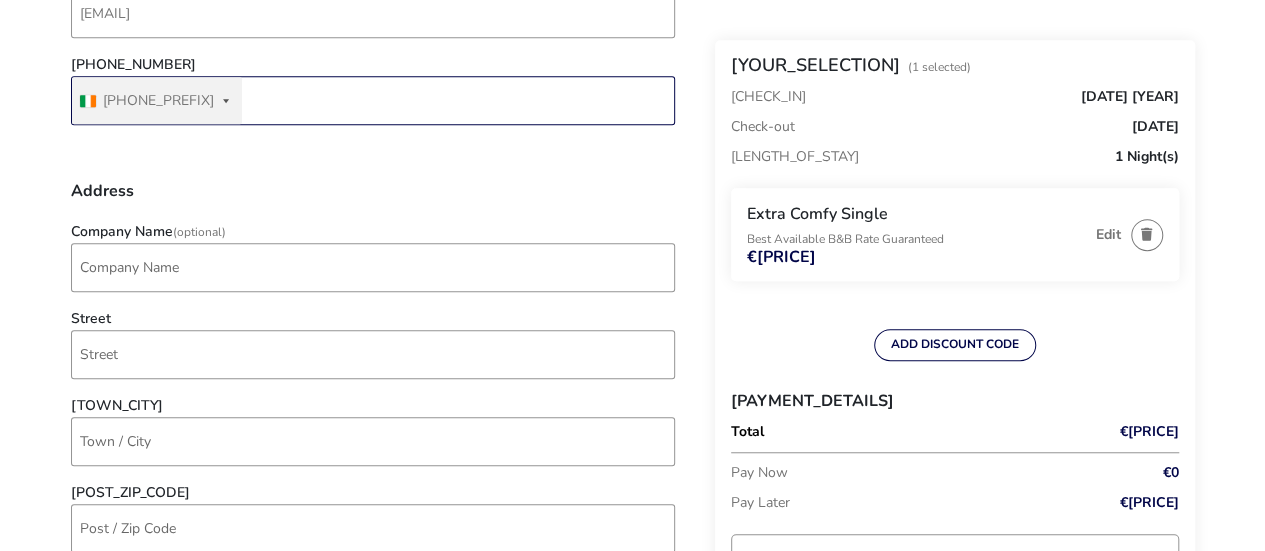 scroll, scrollTop: 664, scrollLeft: 0, axis: vertical 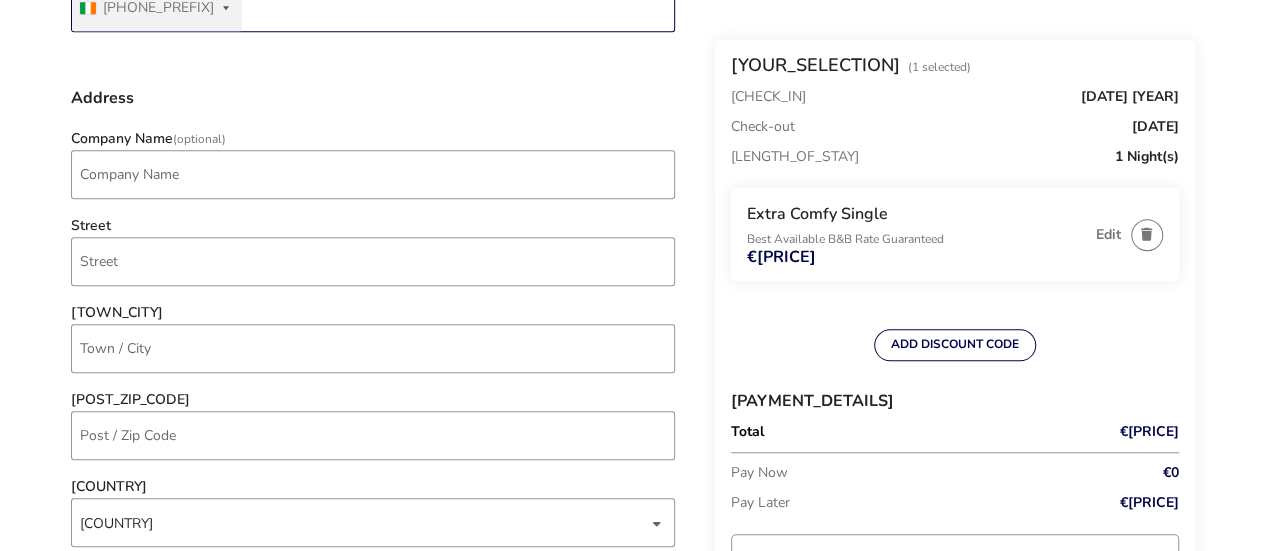 type on "[PHONE]" 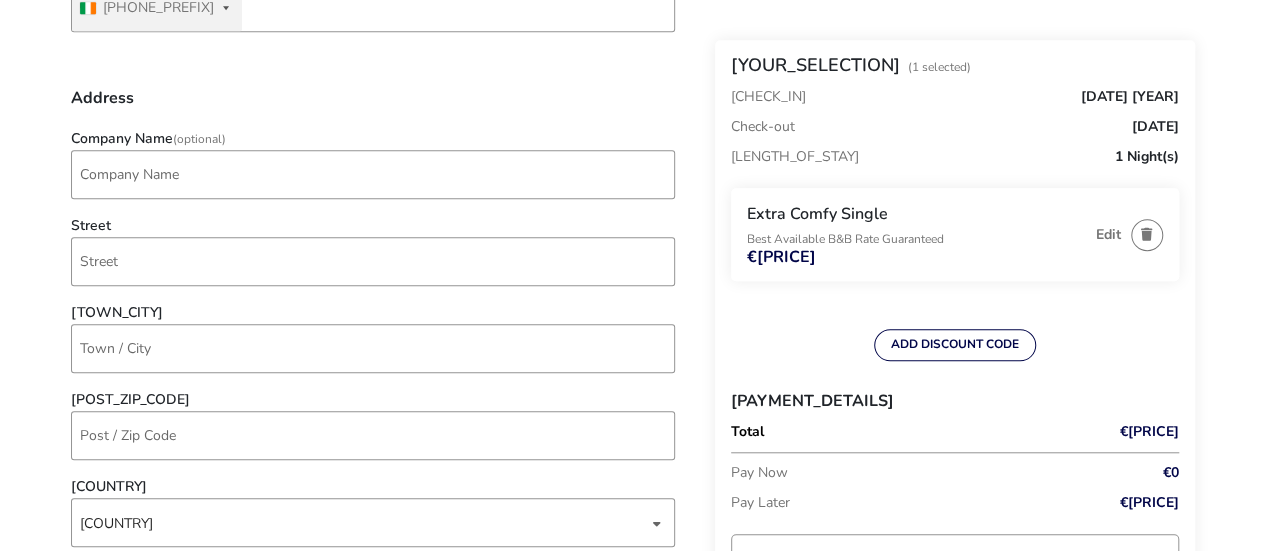 click on "Street" 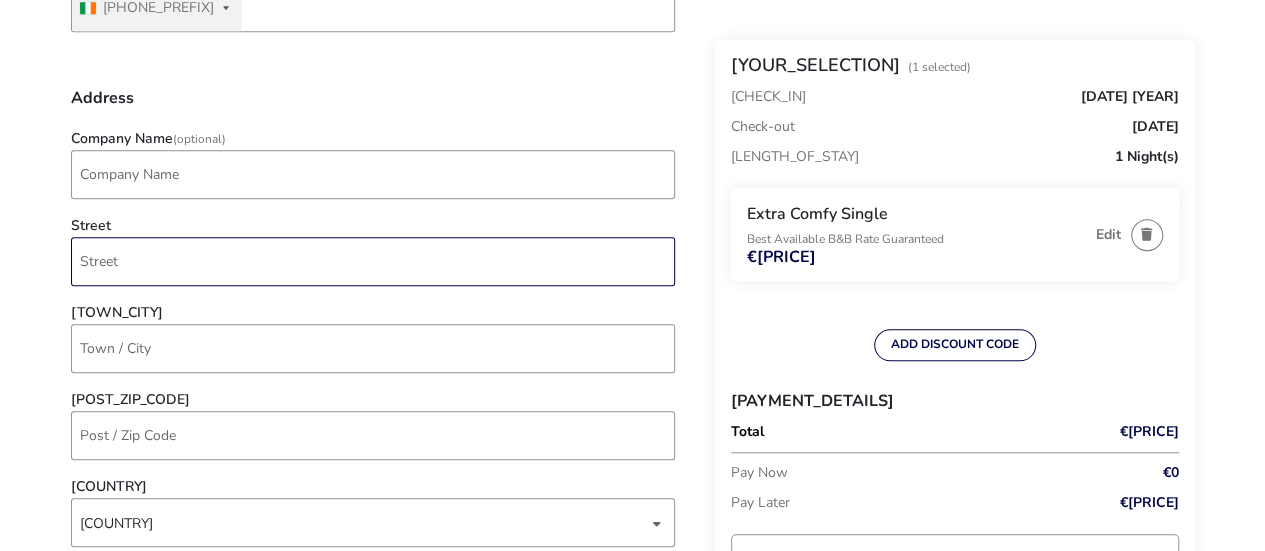 click on "Street" at bounding box center (373, 261) 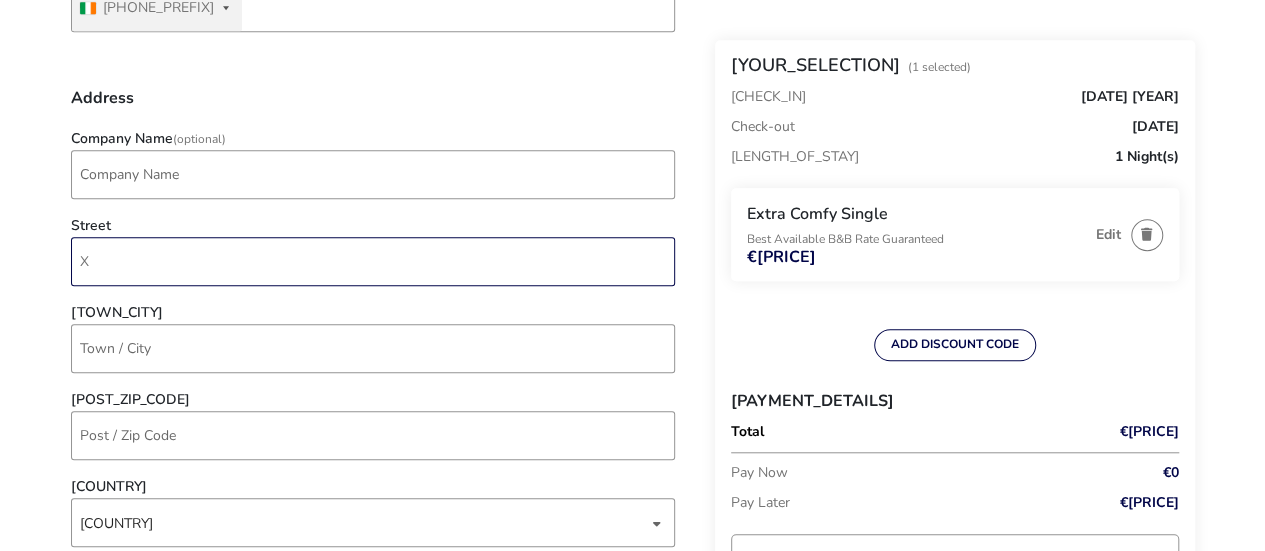 scroll, scrollTop: 782, scrollLeft: 0, axis: vertical 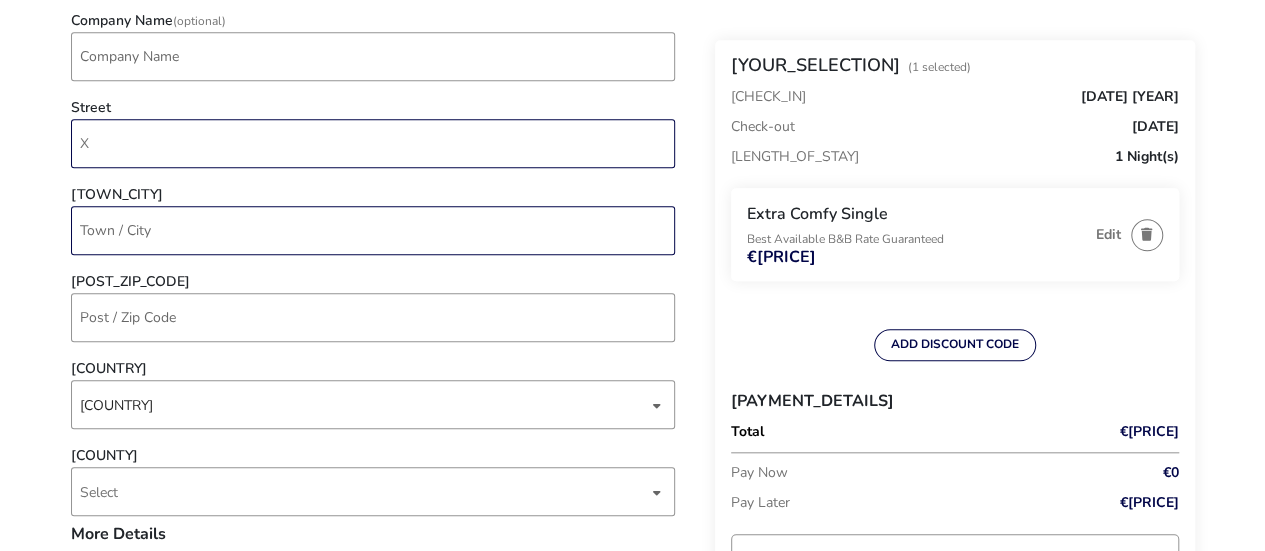 type on "X" 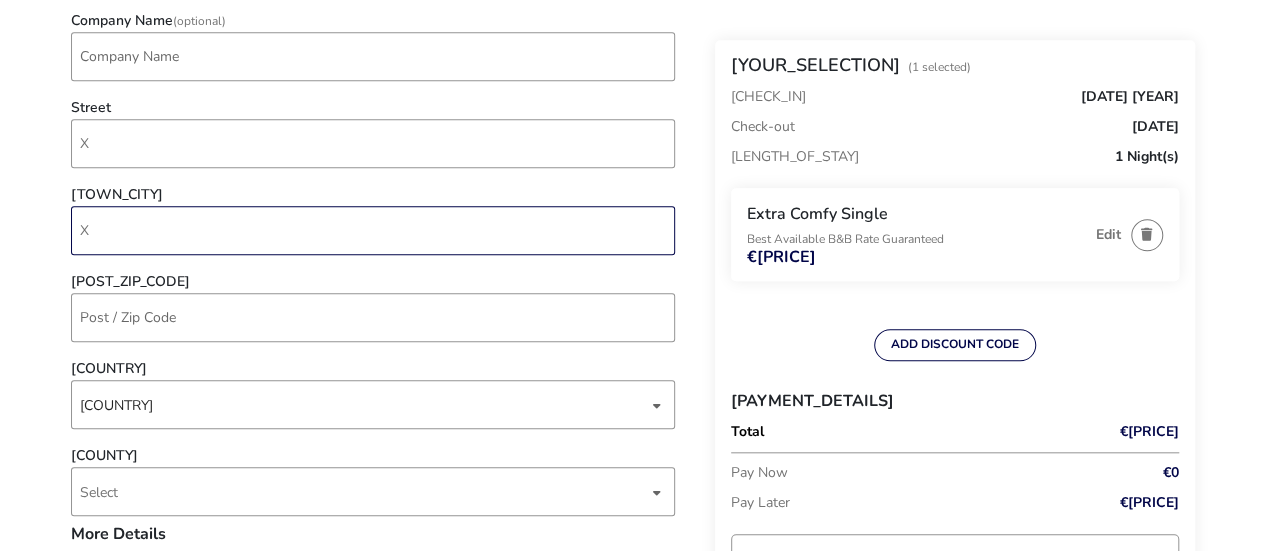 click on "X" at bounding box center [373, 230] 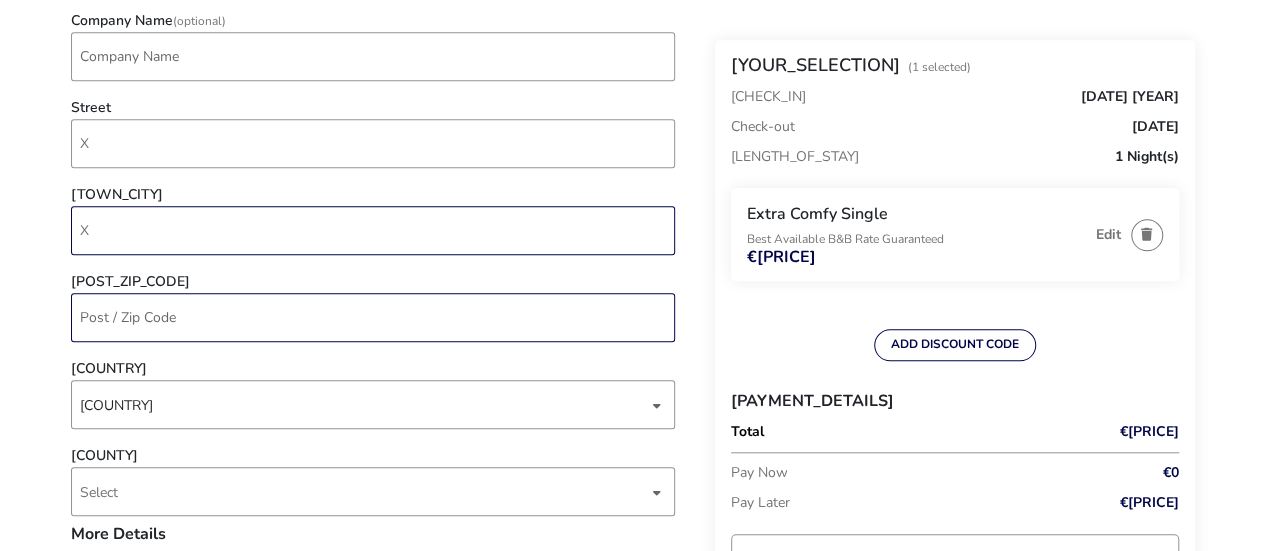 type on "X" 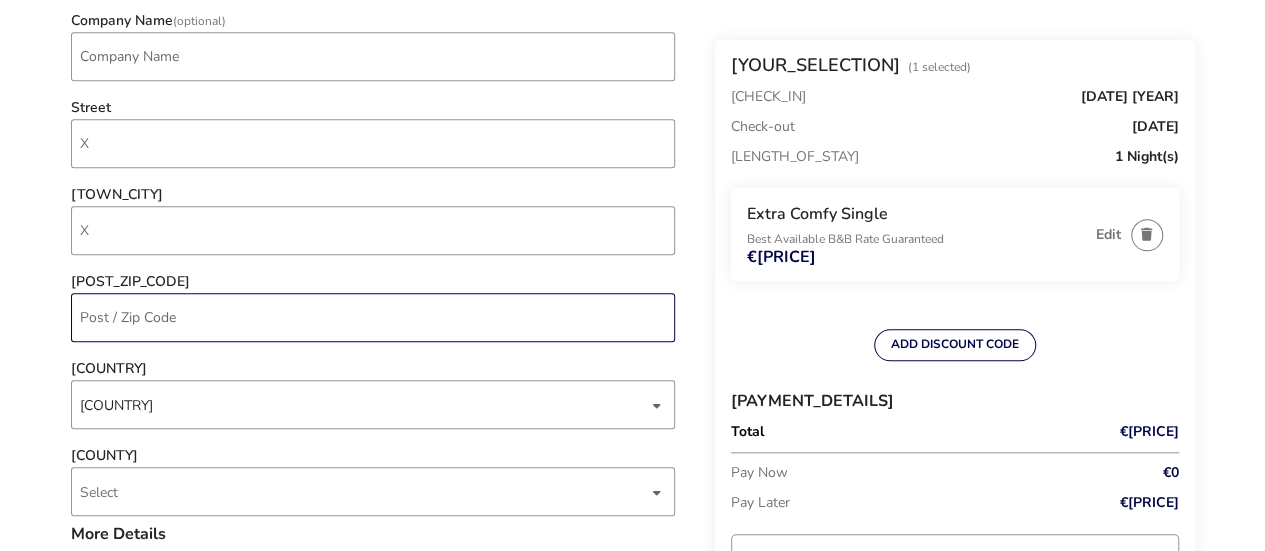 click on "[POST_ZIP_CODE]" at bounding box center [373, 317] 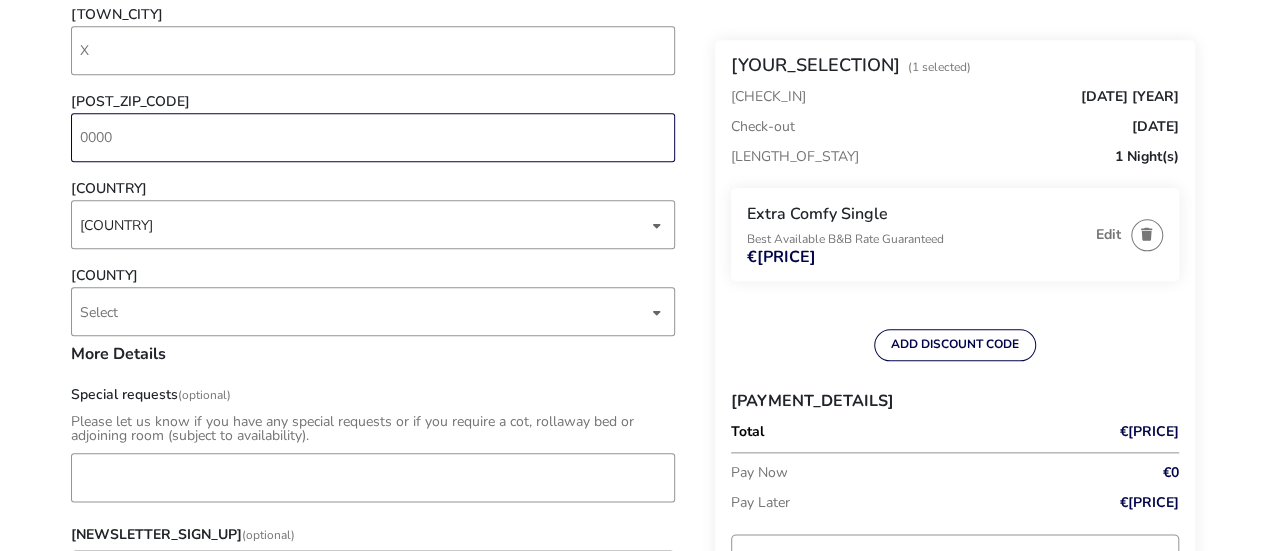 scroll, scrollTop: 970, scrollLeft: 0, axis: vertical 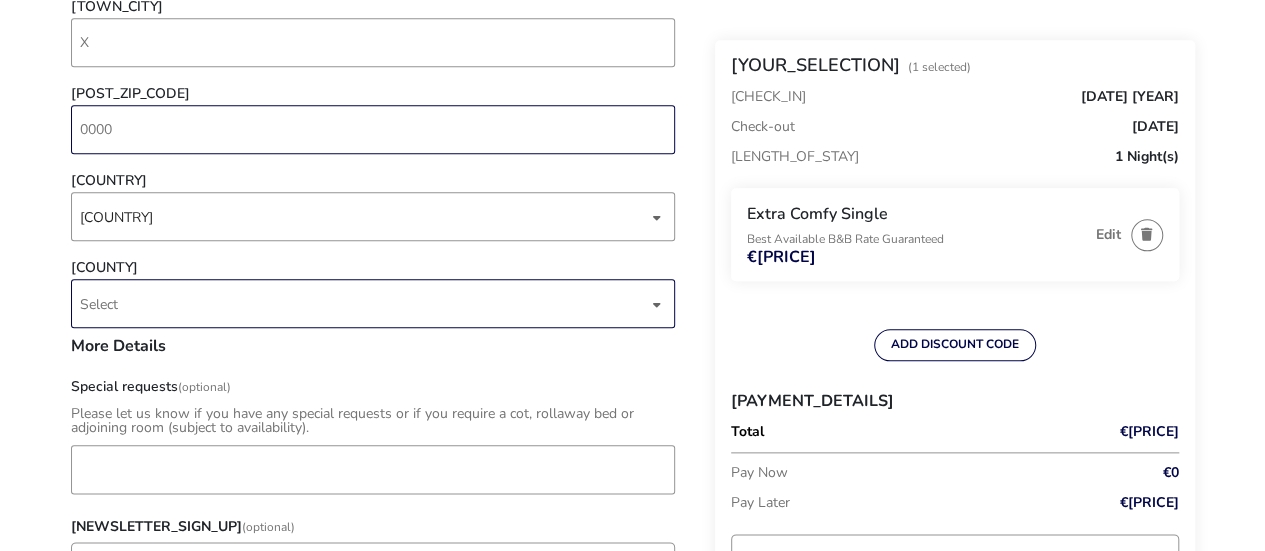 type on "0000" 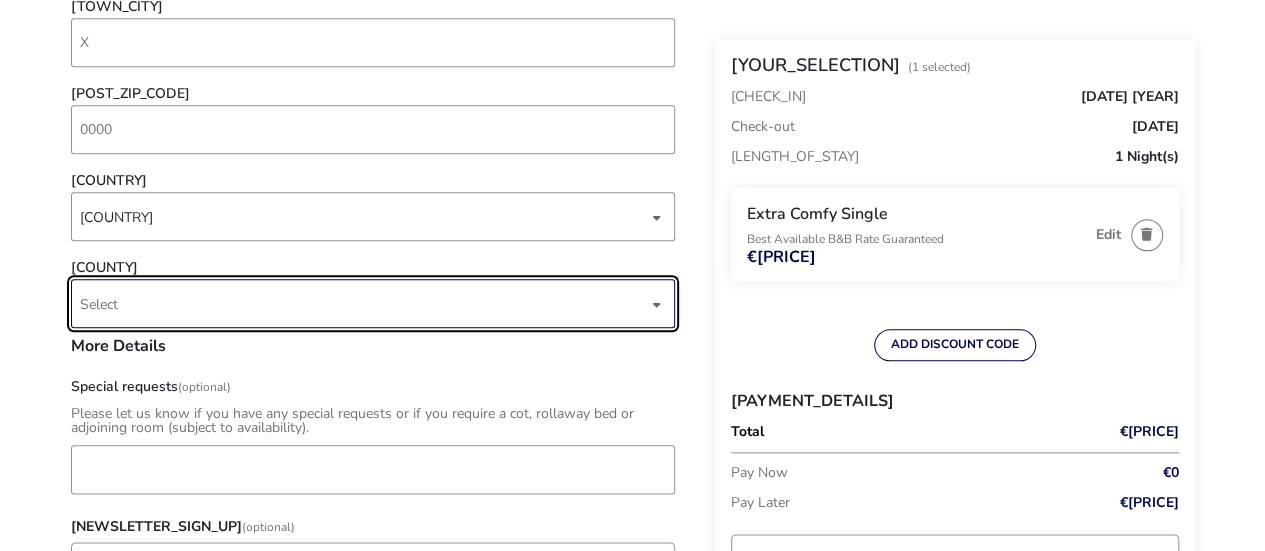 click on "Select" at bounding box center [364, 303] 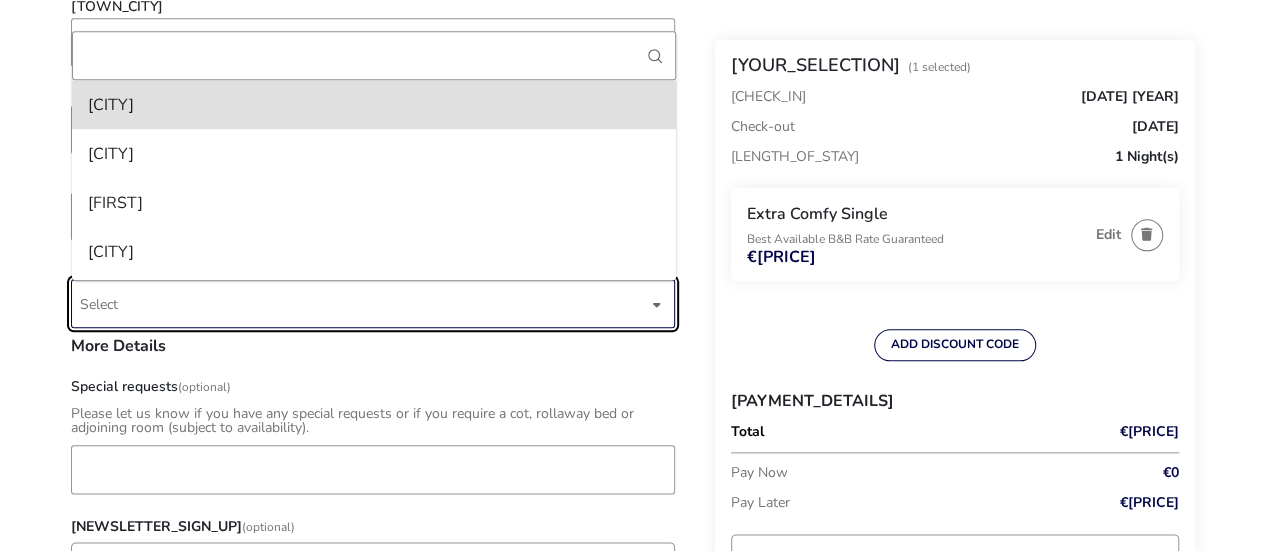 click on "Select" at bounding box center [364, 303] 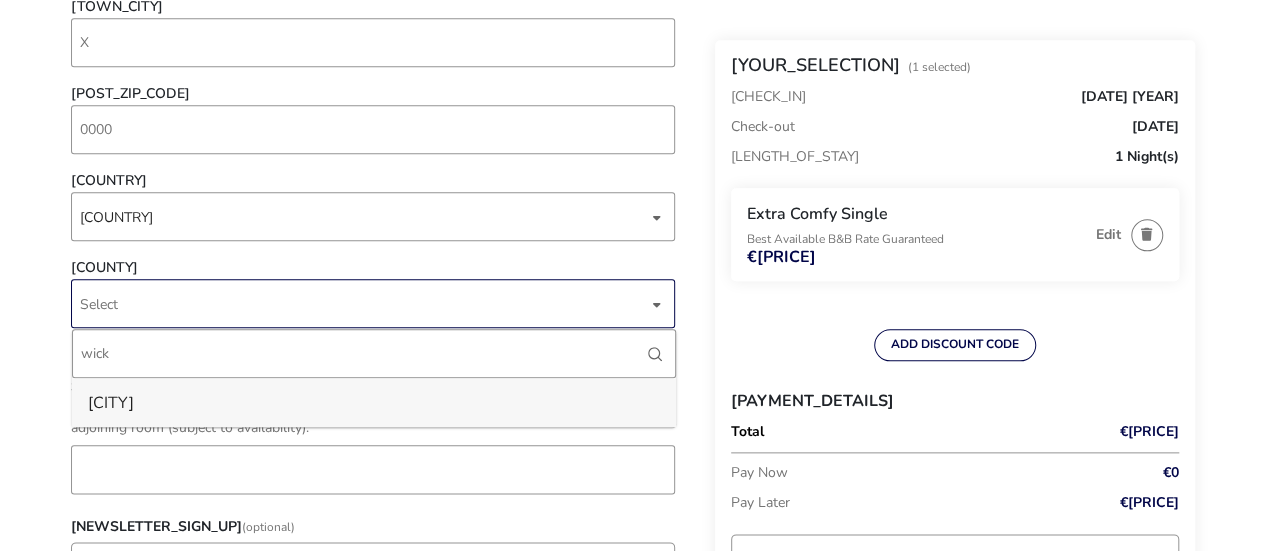 type on "wick" 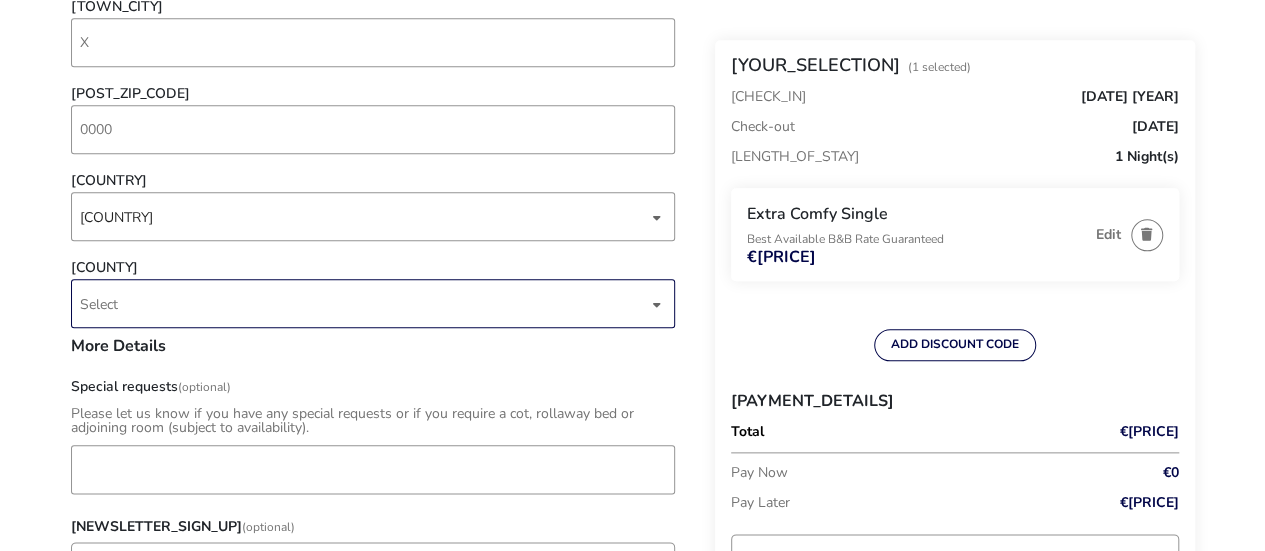 type 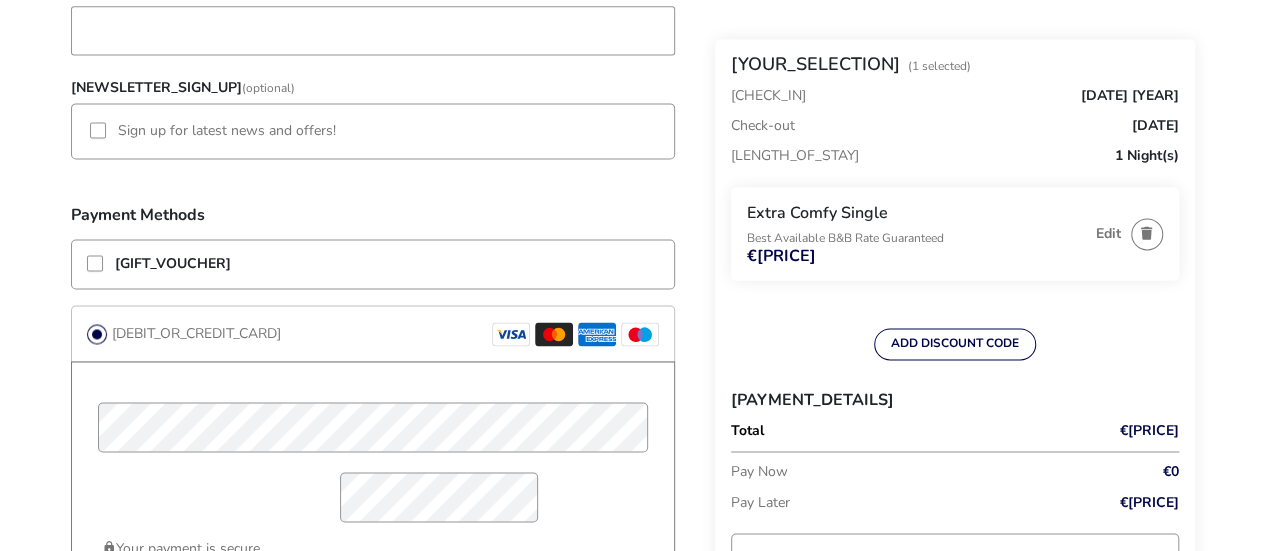 scroll, scrollTop: 1556, scrollLeft: 0, axis: vertical 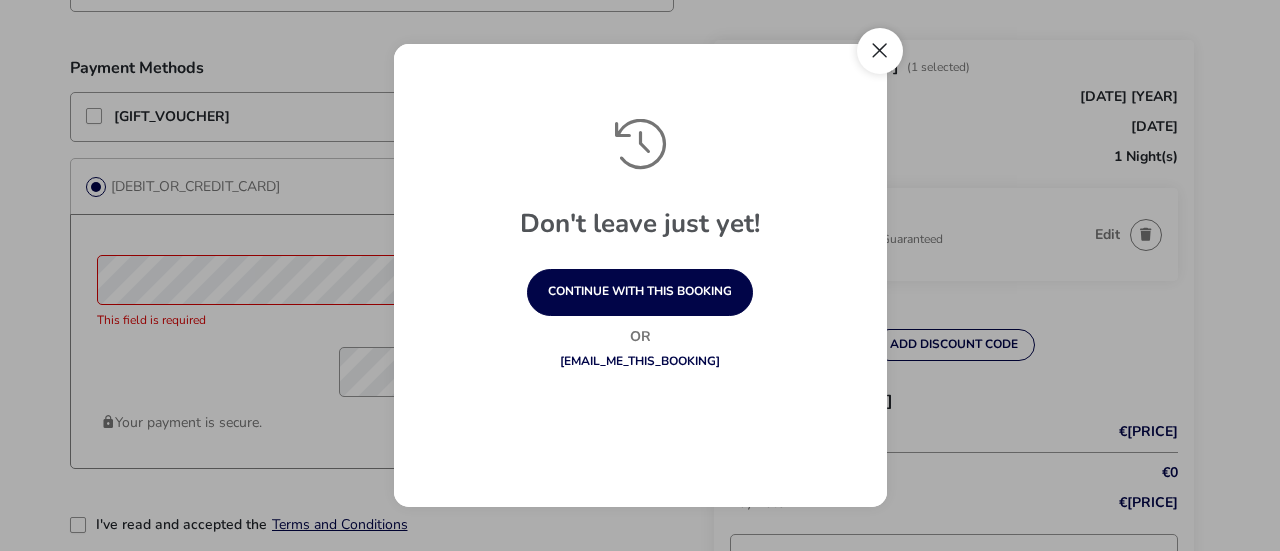 click at bounding box center [880, 51] 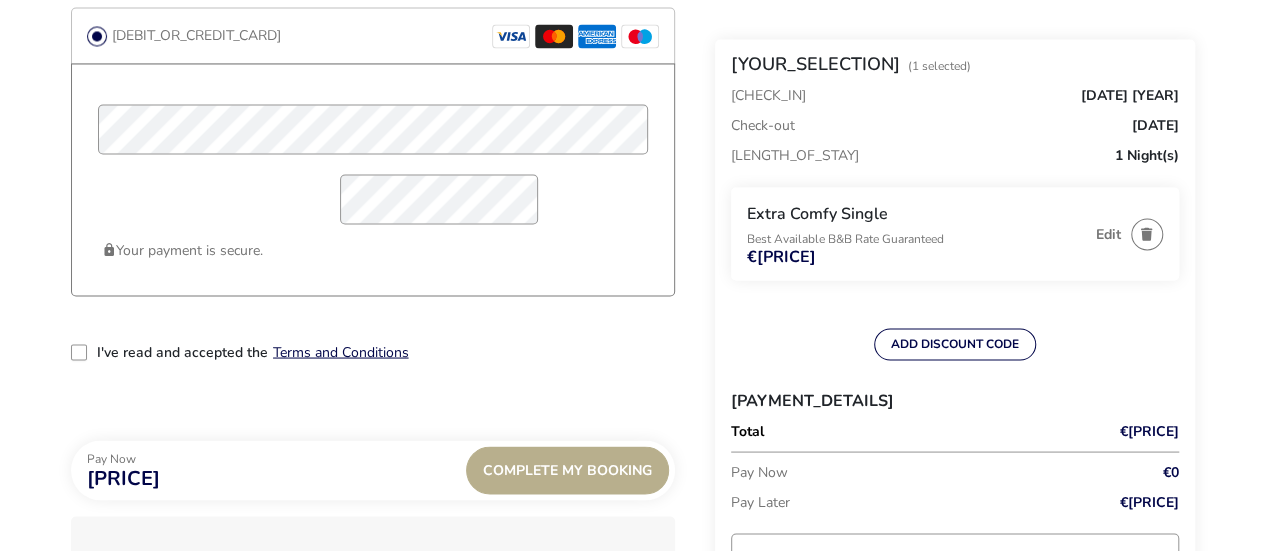 scroll, scrollTop: 1708, scrollLeft: 0, axis: vertical 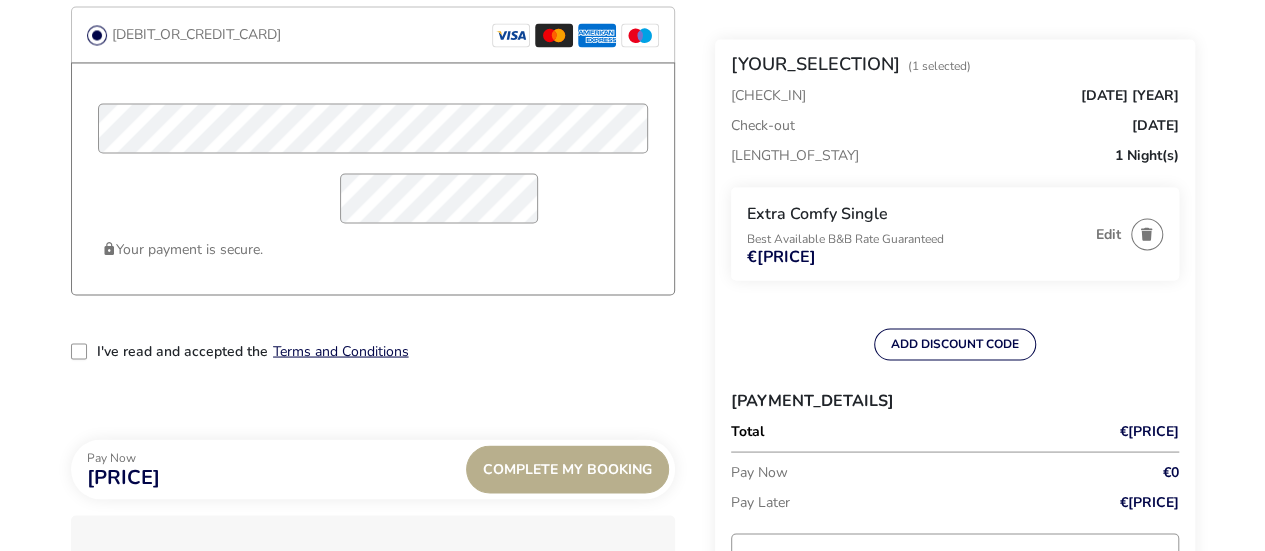 click at bounding box center [79, 351] 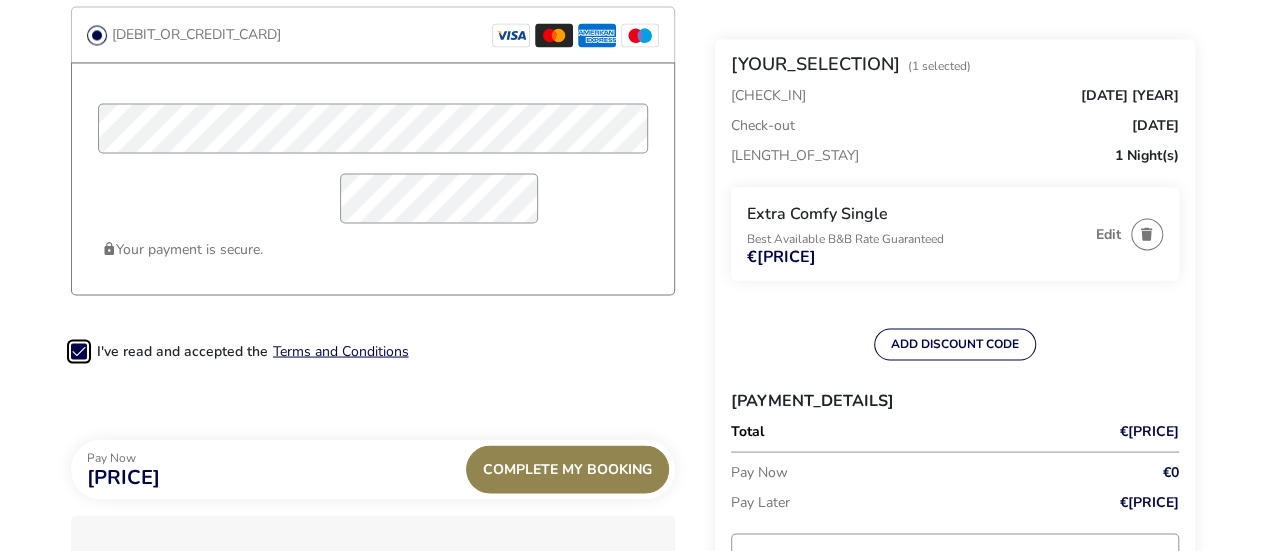 scroll, scrollTop: 9, scrollLeft: 10, axis: both 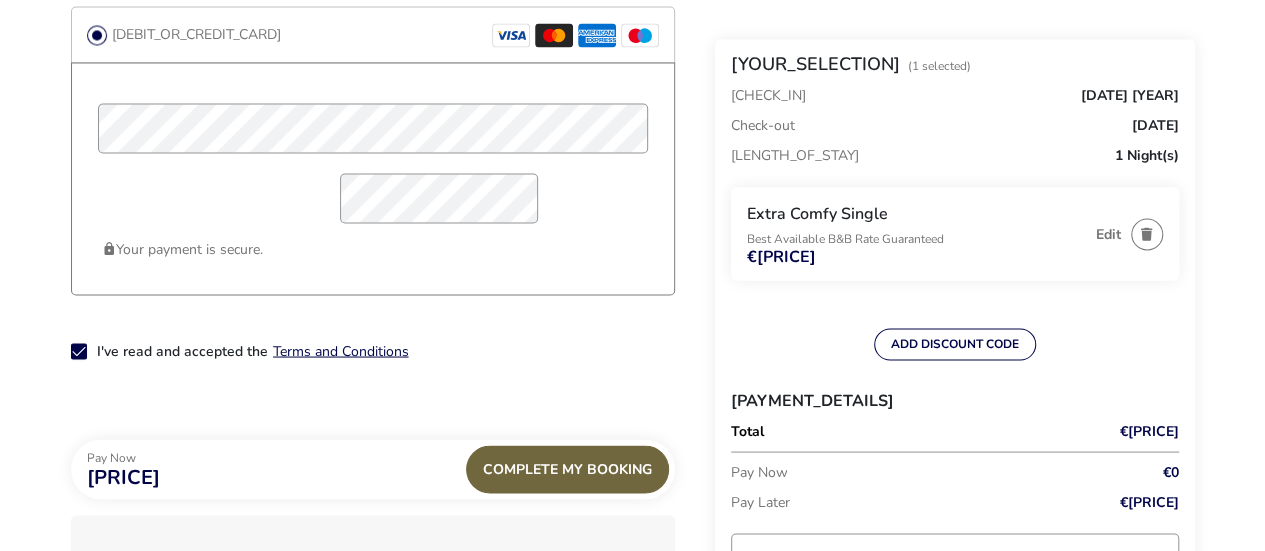 click on "Complete My Booking" at bounding box center (567, 469) 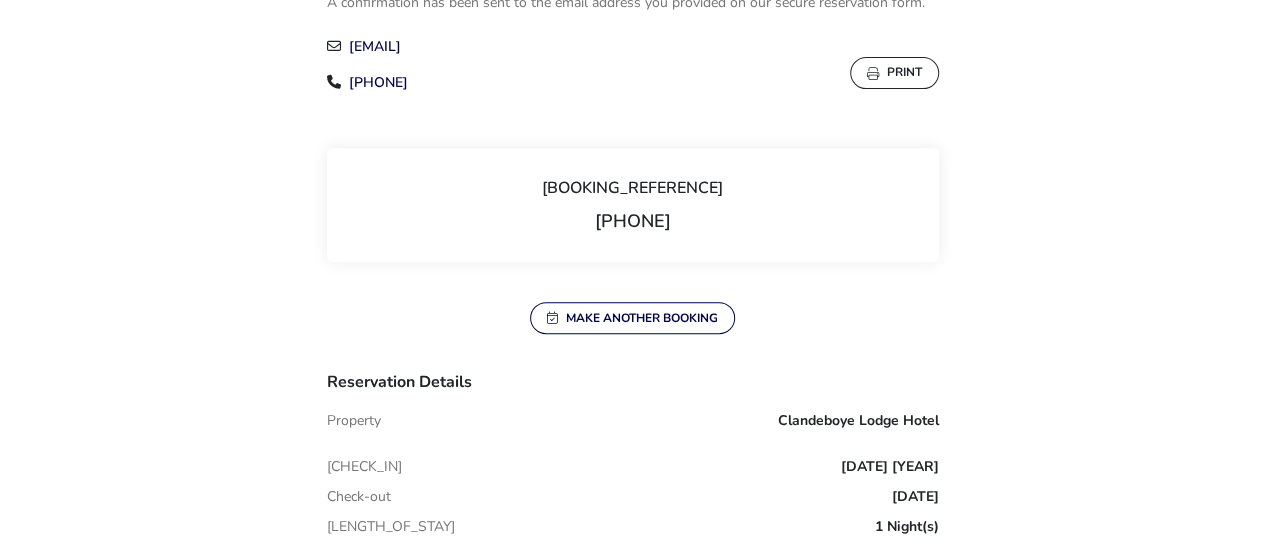 scroll, scrollTop: 344, scrollLeft: 0, axis: vertical 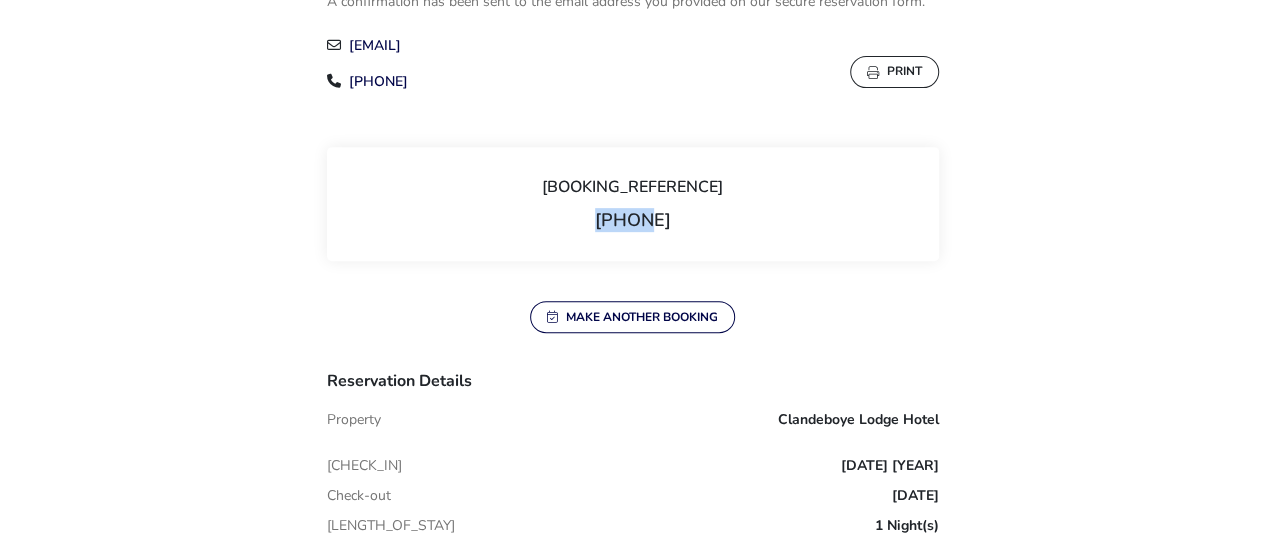 drag, startPoint x: 683, startPoint y: 213, endPoint x: 573, endPoint y: 228, distance: 111.01801 